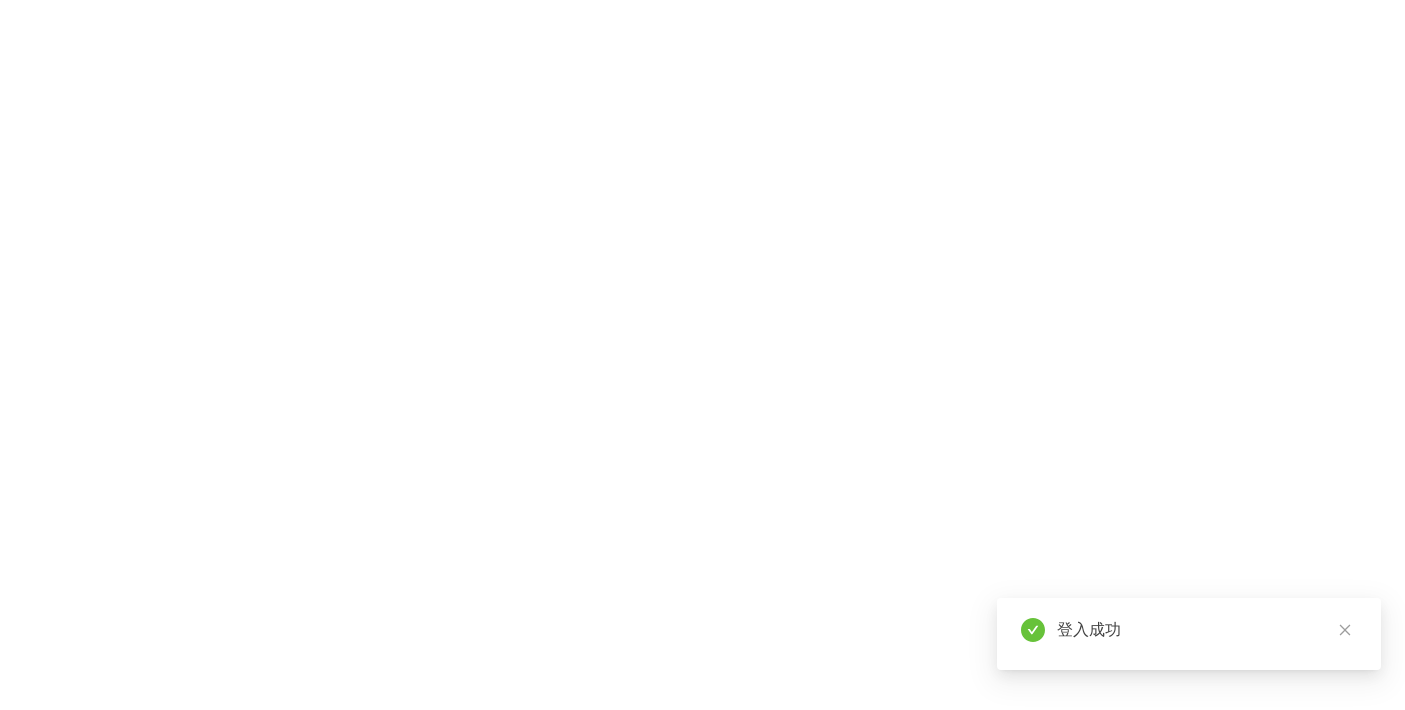 scroll, scrollTop: 0, scrollLeft: 0, axis: both 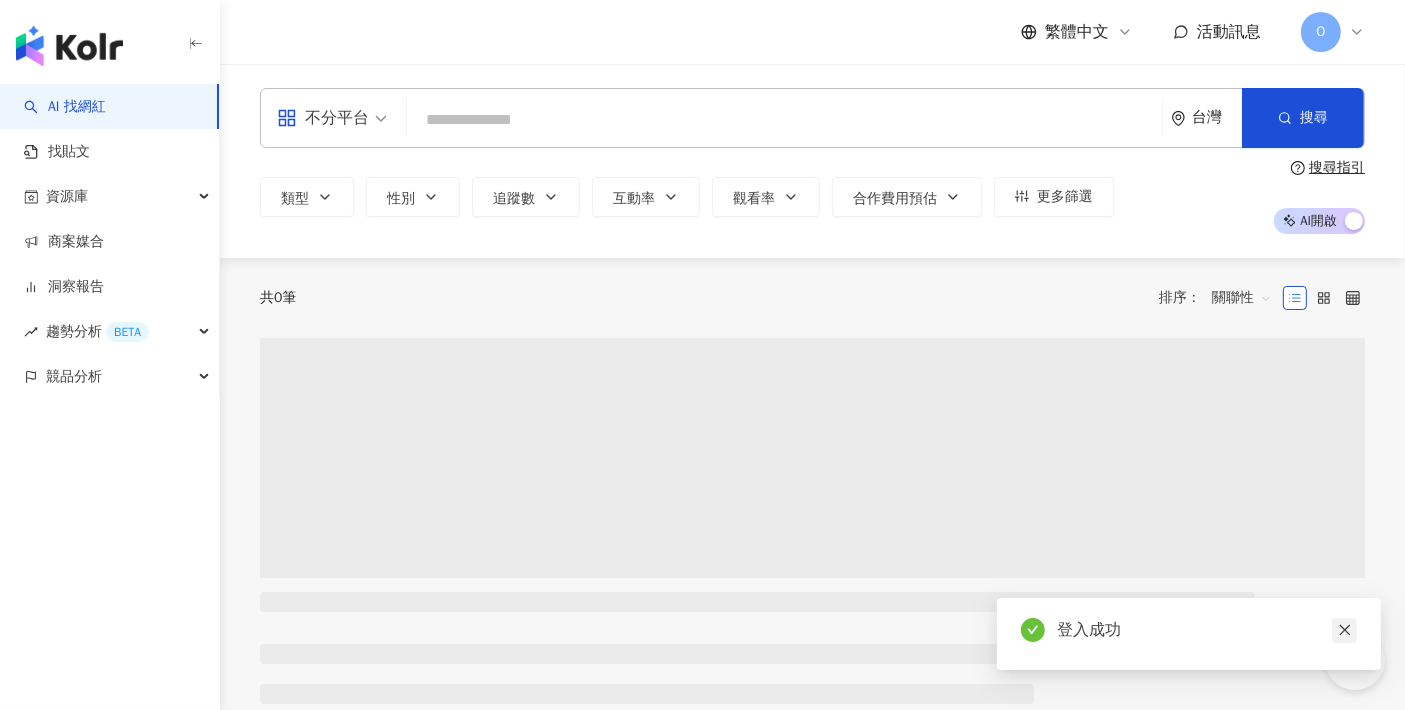 click 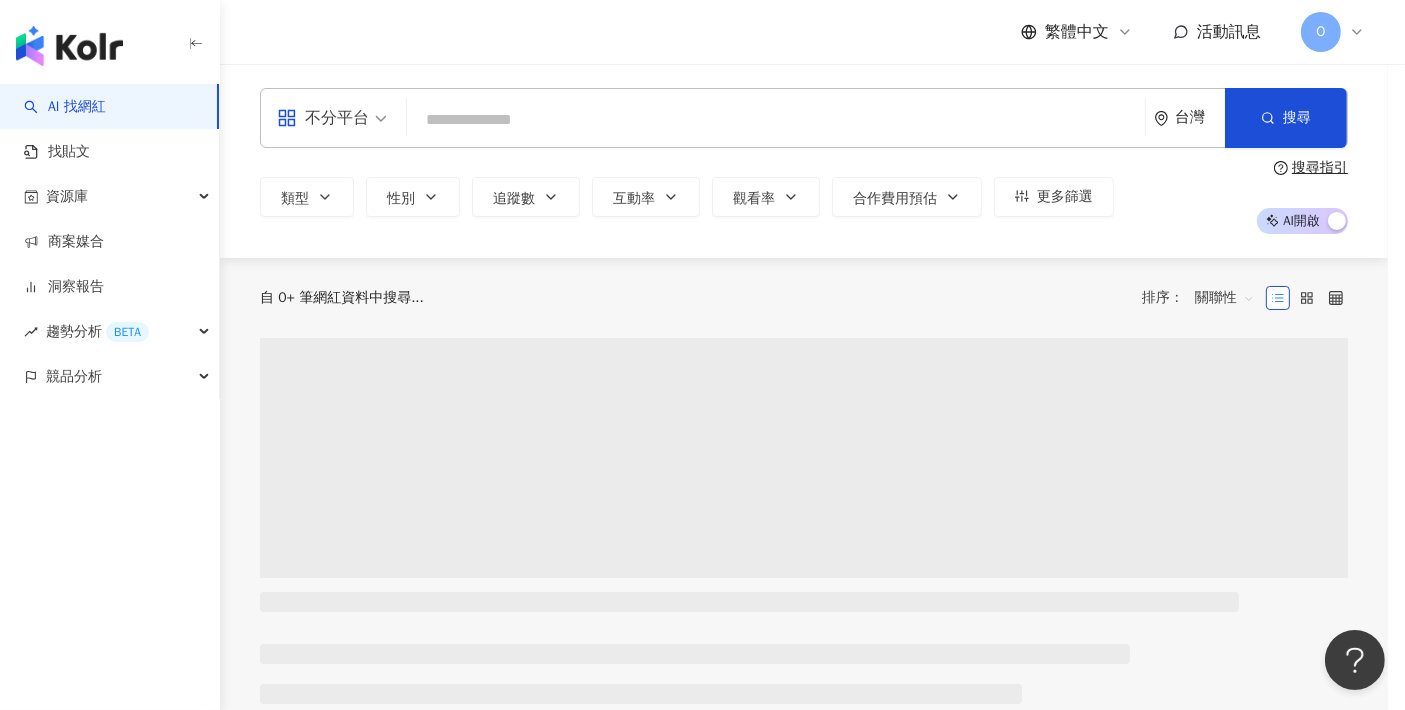 scroll, scrollTop: 0, scrollLeft: 0, axis: both 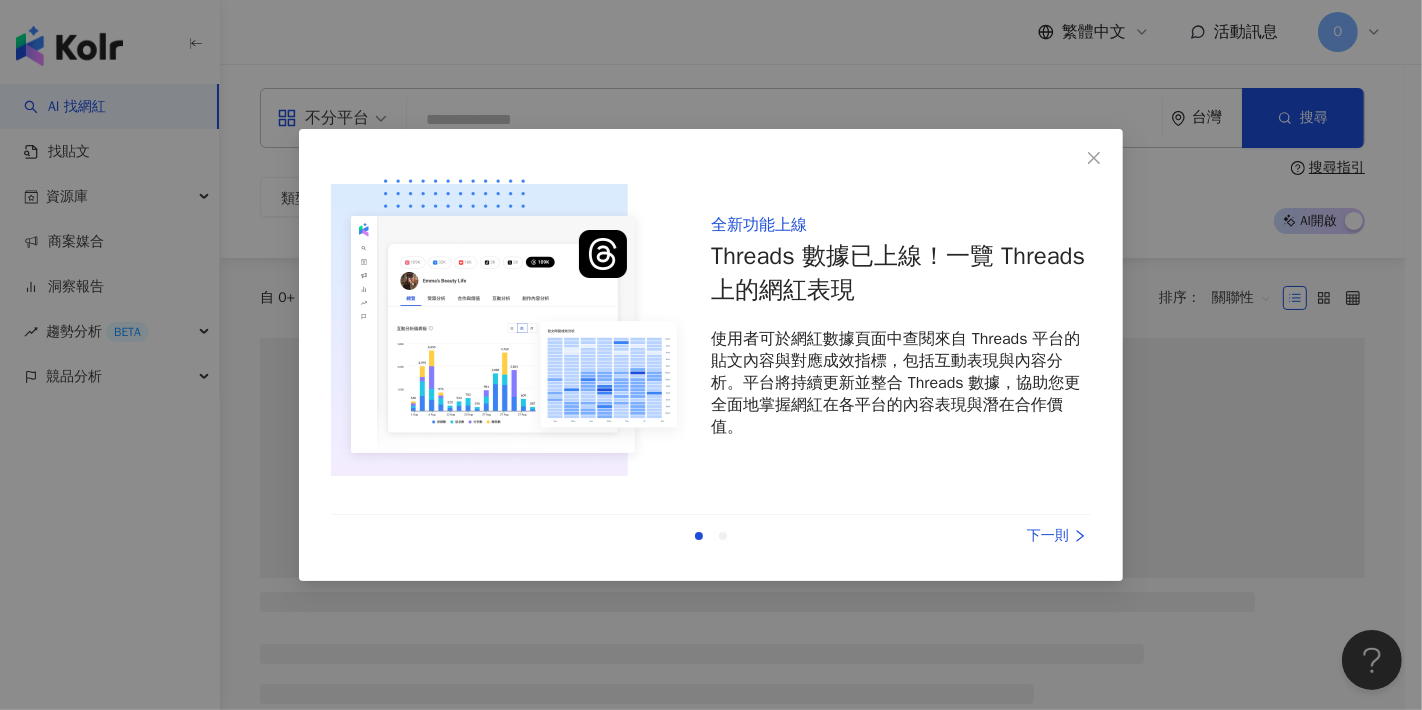 click 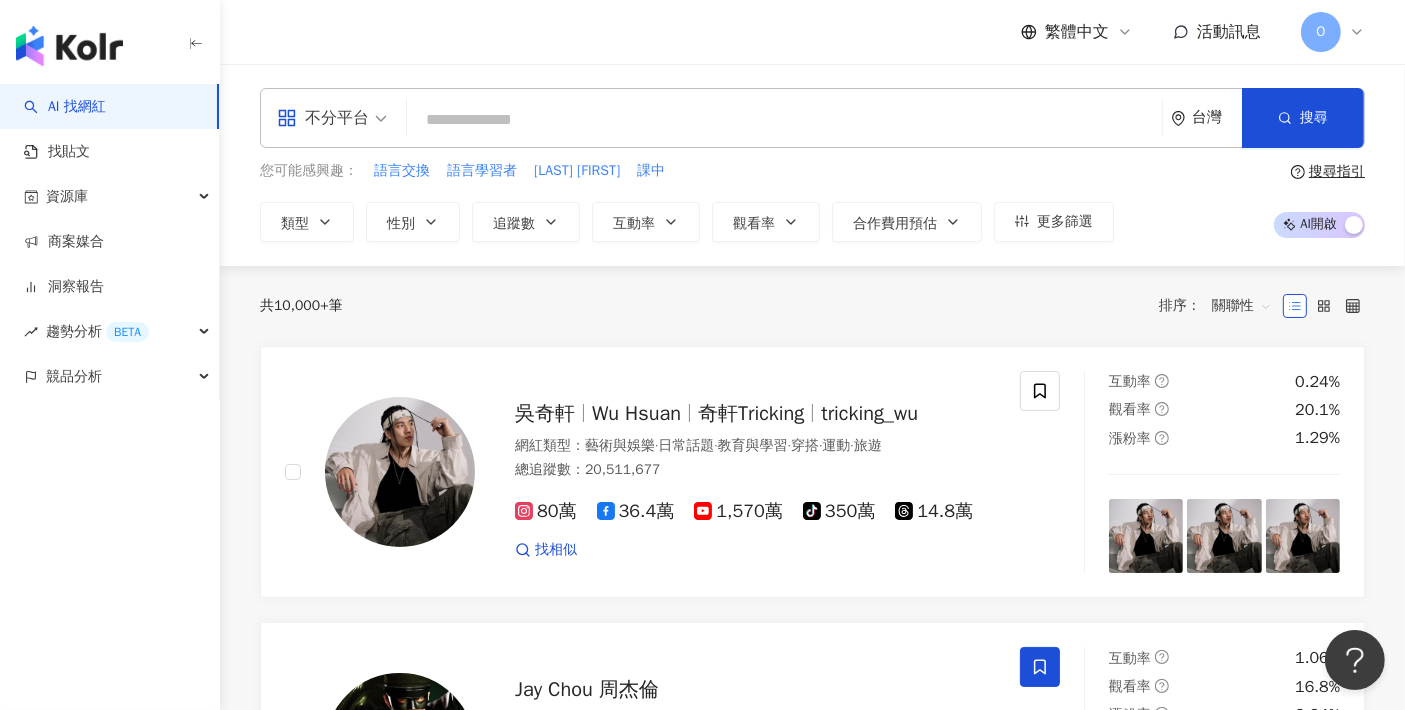 click on "不分平台 台灣 搜尋" at bounding box center [812, 118] 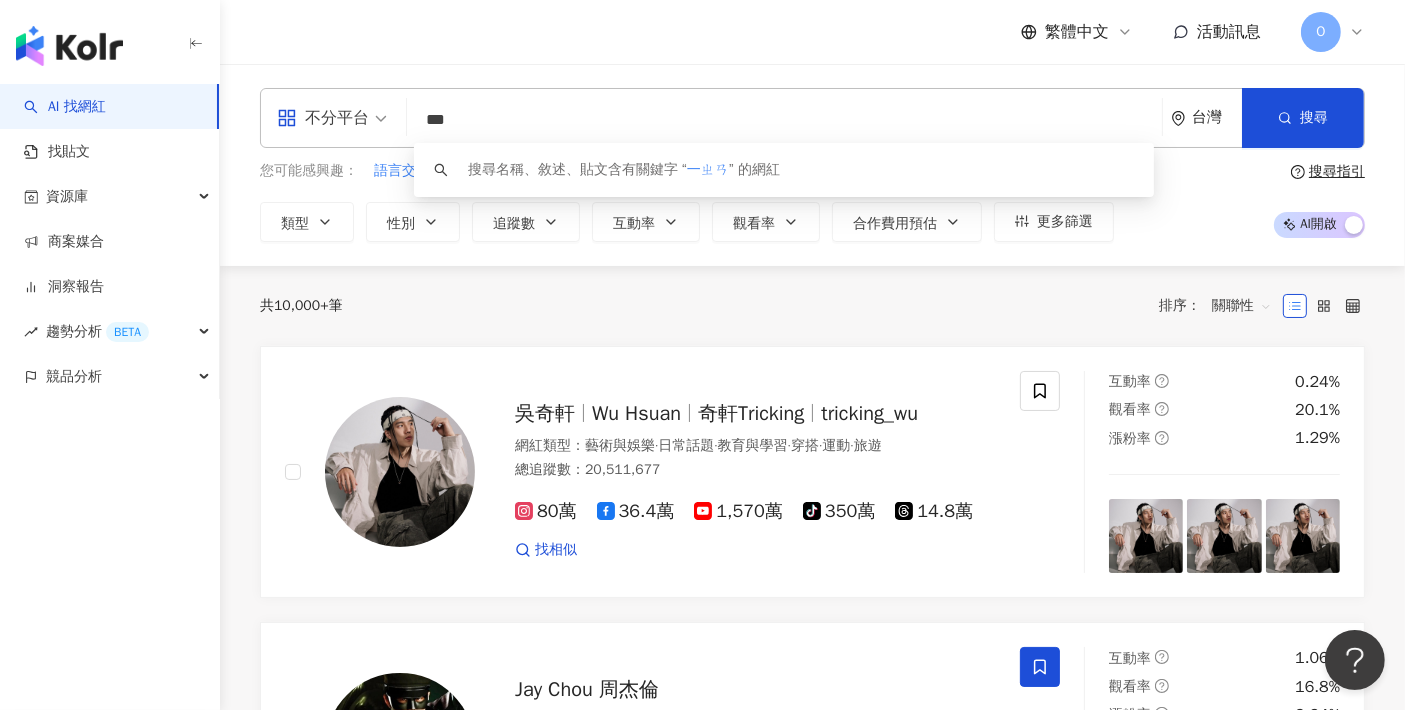 type on "**" 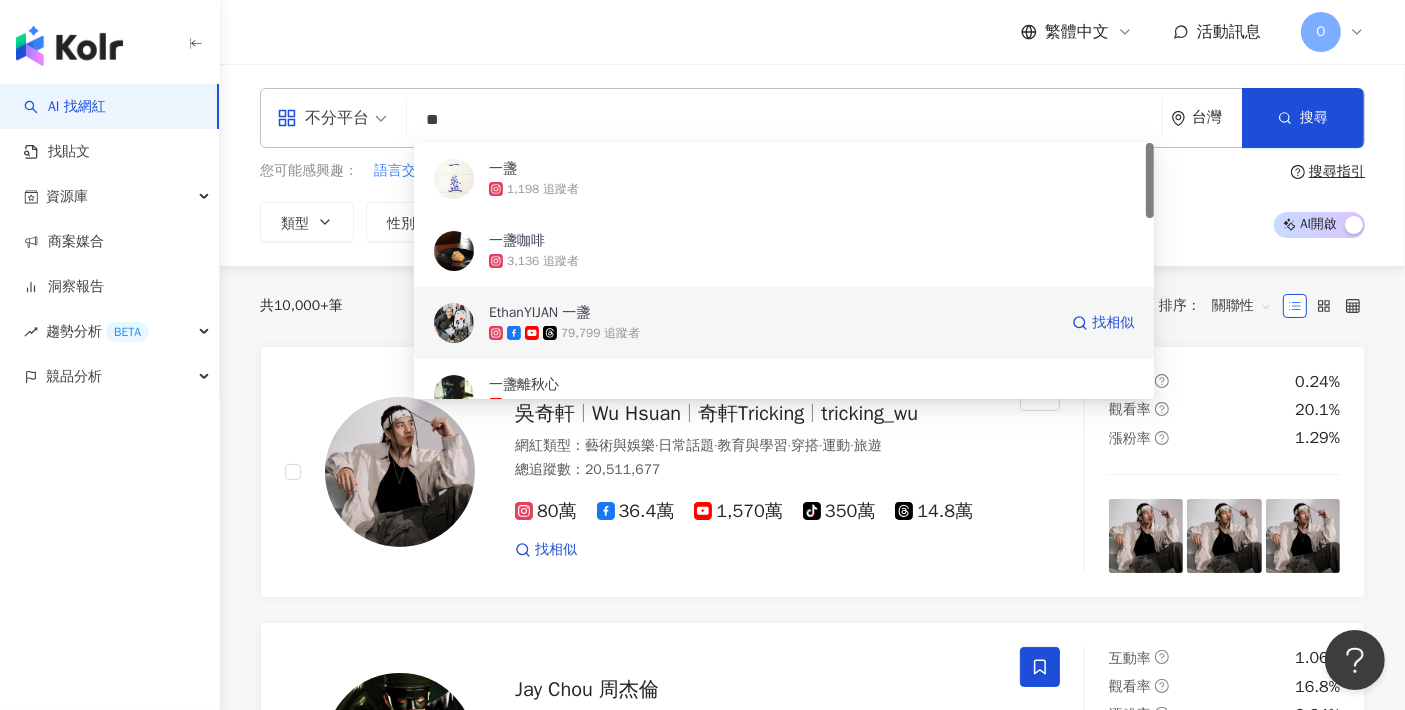 click on "EthanYIJAN 一盞" at bounding box center (773, 313) 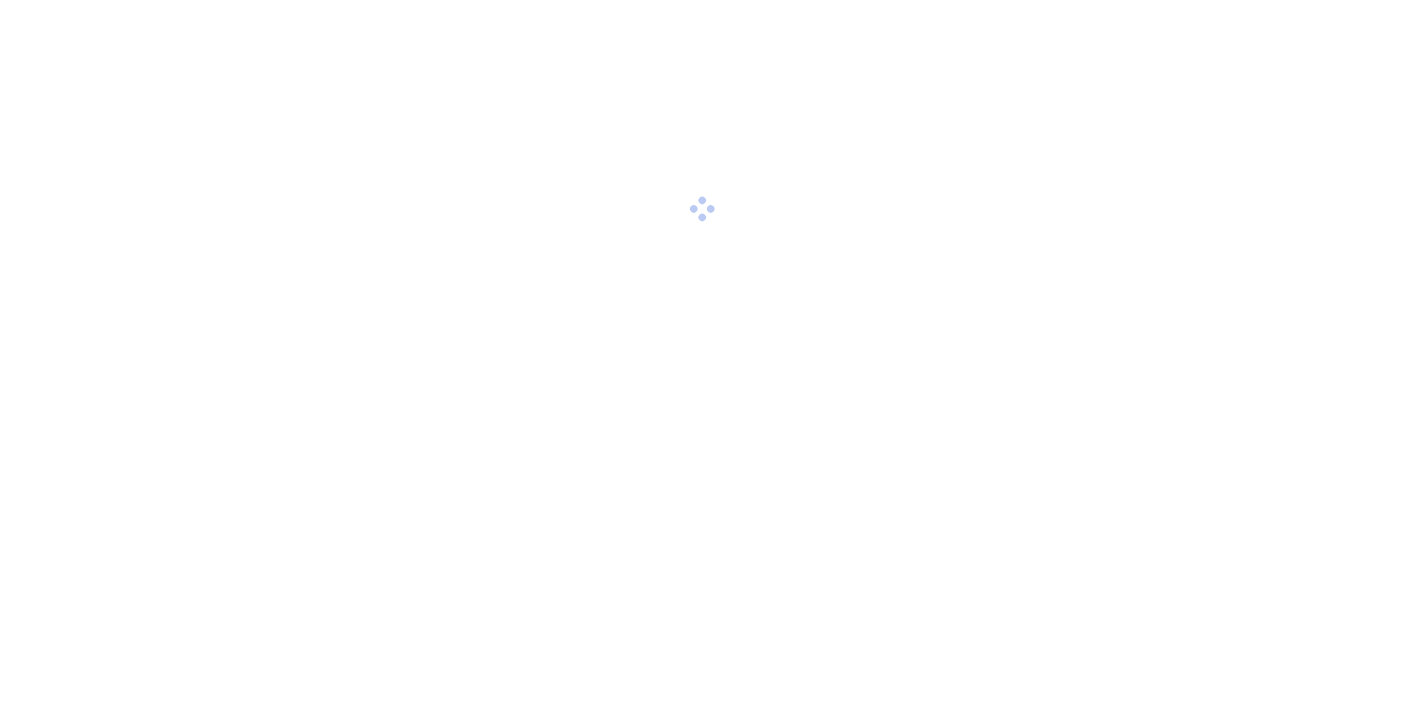 scroll, scrollTop: 0, scrollLeft: 0, axis: both 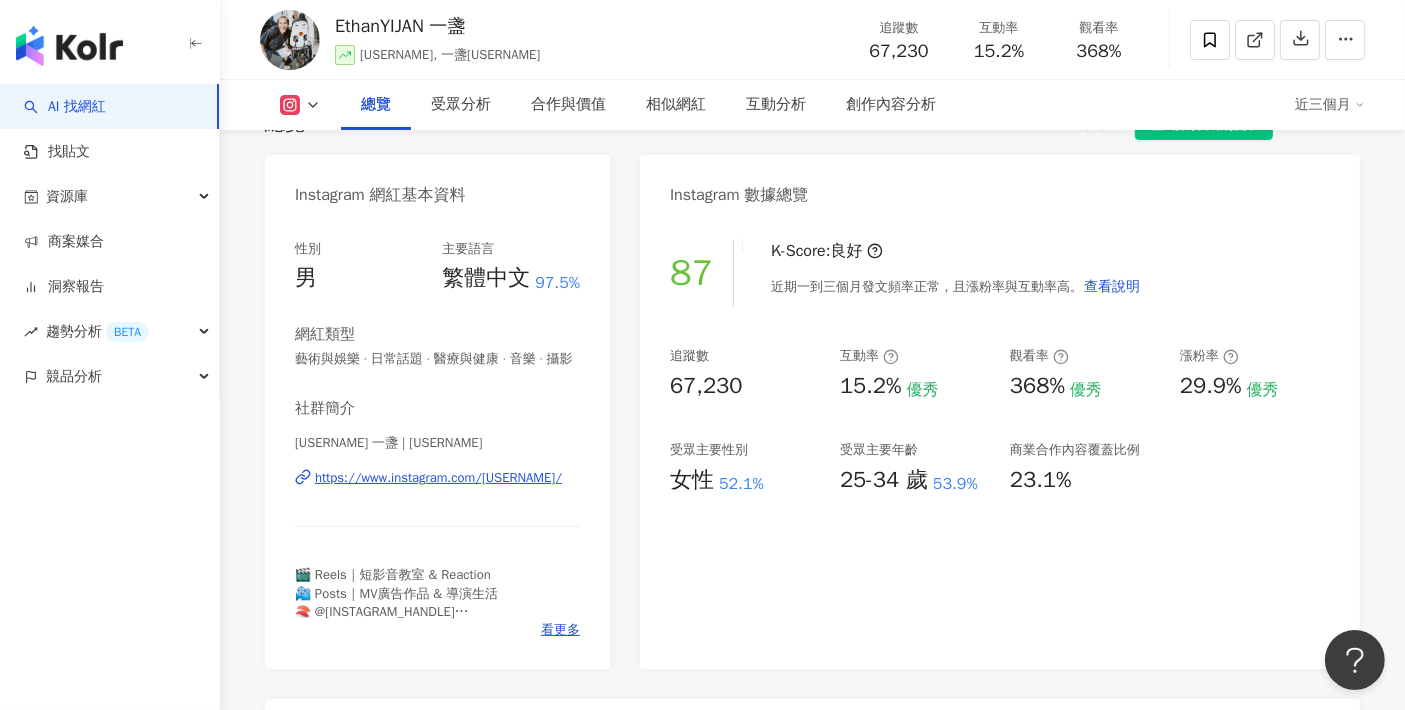 click 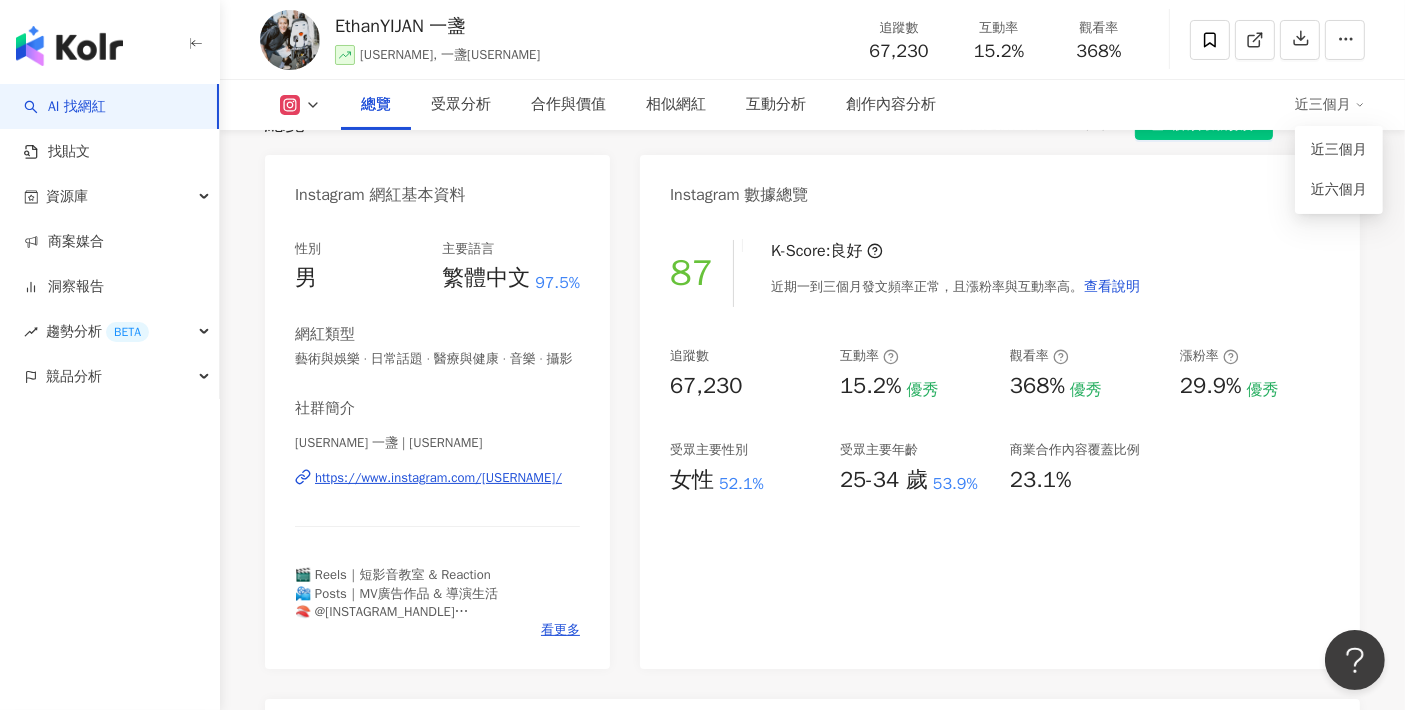 click on "87 K-Score :   良好 近期一到三個月發文頻率正常，且漲粉率與互動率高。 查看說明 追蹤數   67,230 互動率   15.2% 優秀 觀看率   368% 優秀 漲粉率   29.9% 優秀 受眾主要性別   女性 52.1% 受眾主要年齡   25-34 歲 53.9% 商業合作內容覆蓋比例   23.1%" at bounding box center (1000, 444) 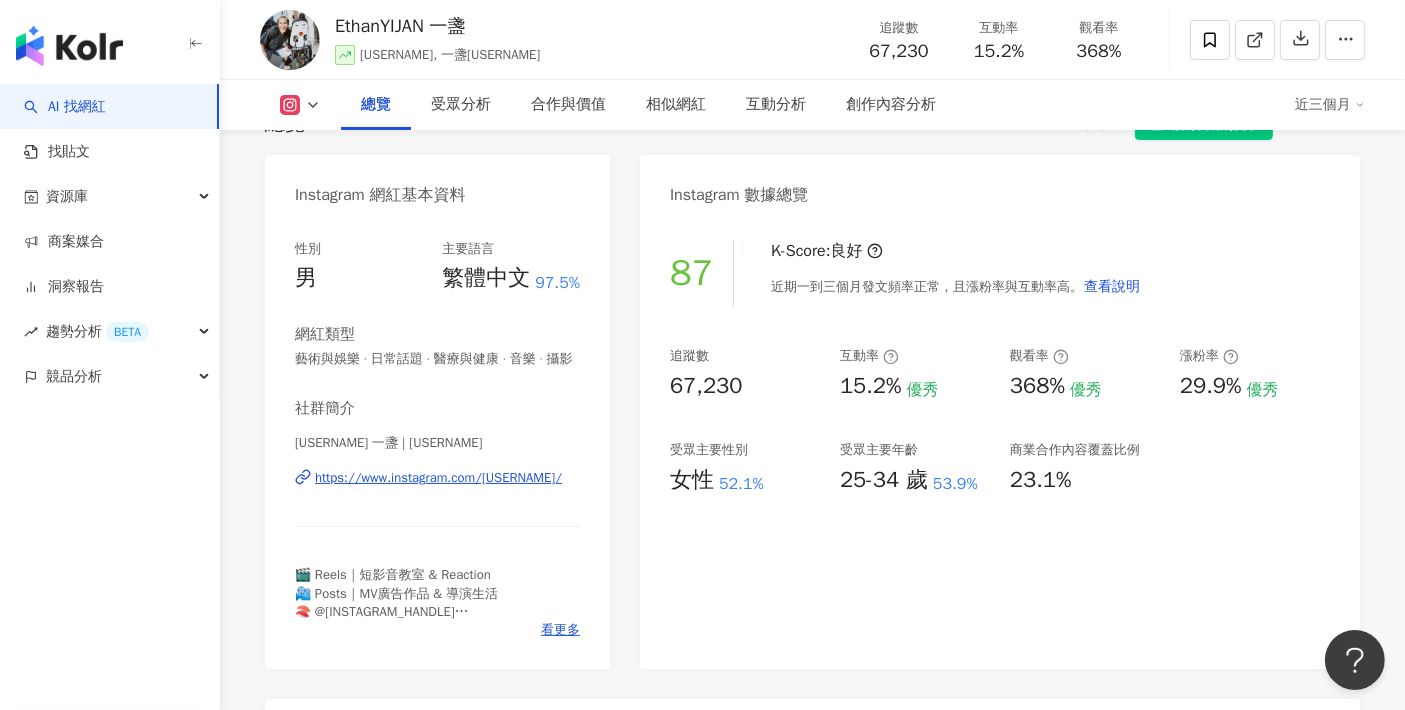 scroll, scrollTop: 0, scrollLeft: 0, axis: both 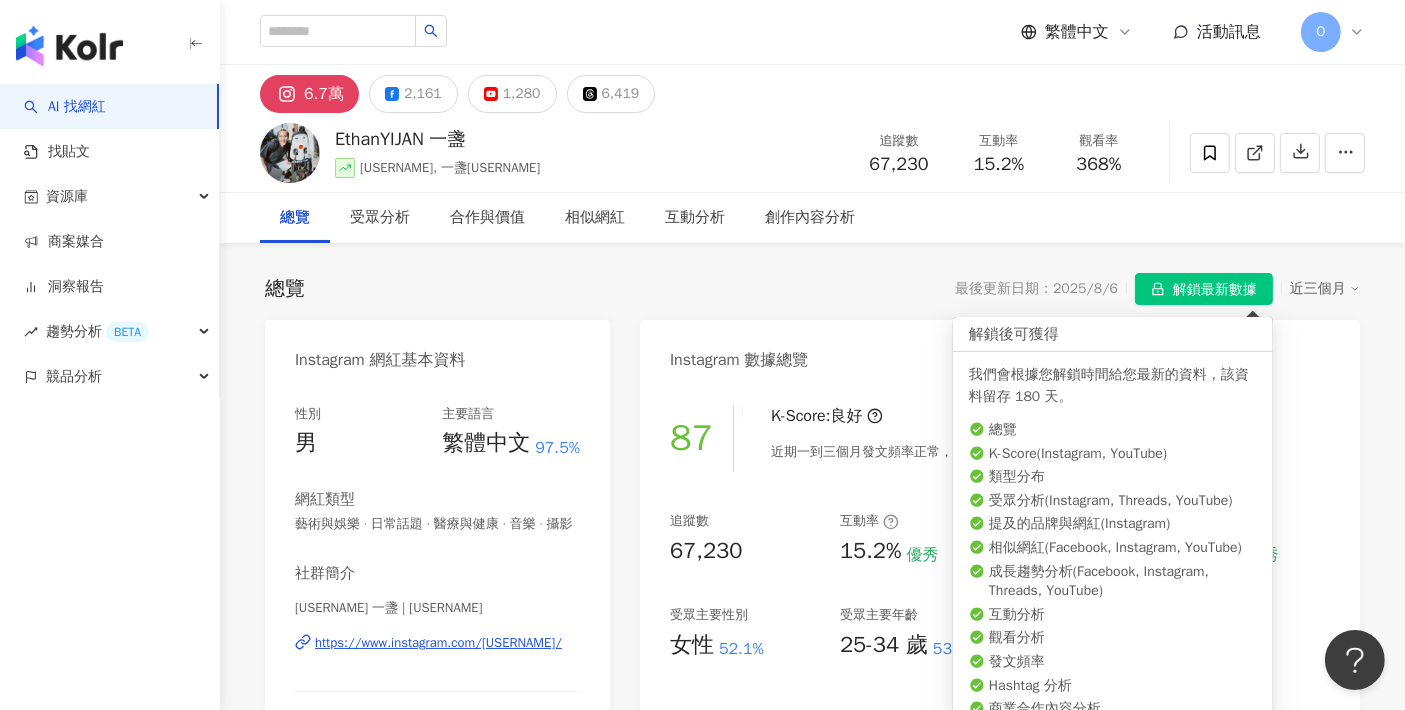 click on "解鎖最新數據" at bounding box center (1215, 290) 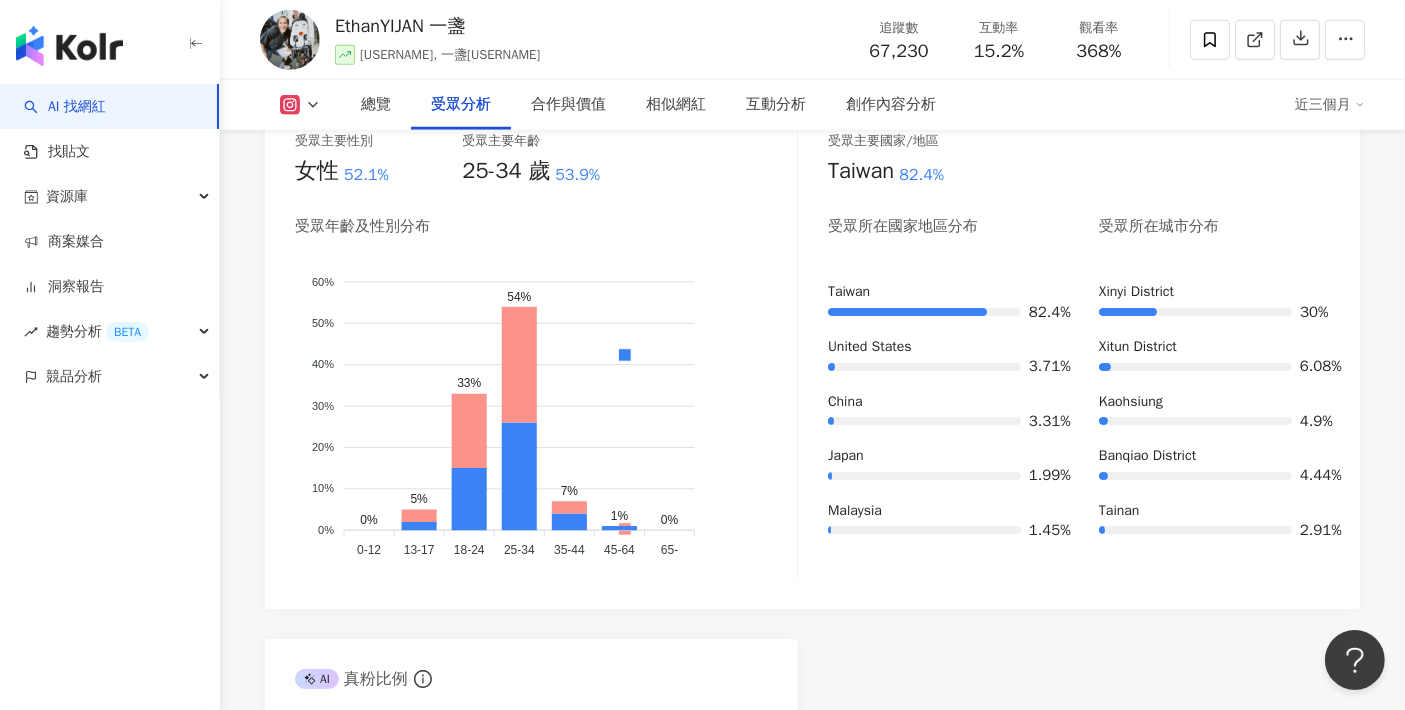 scroll, scrollTop: 2422, scrollLeft: 0, axis: vertical 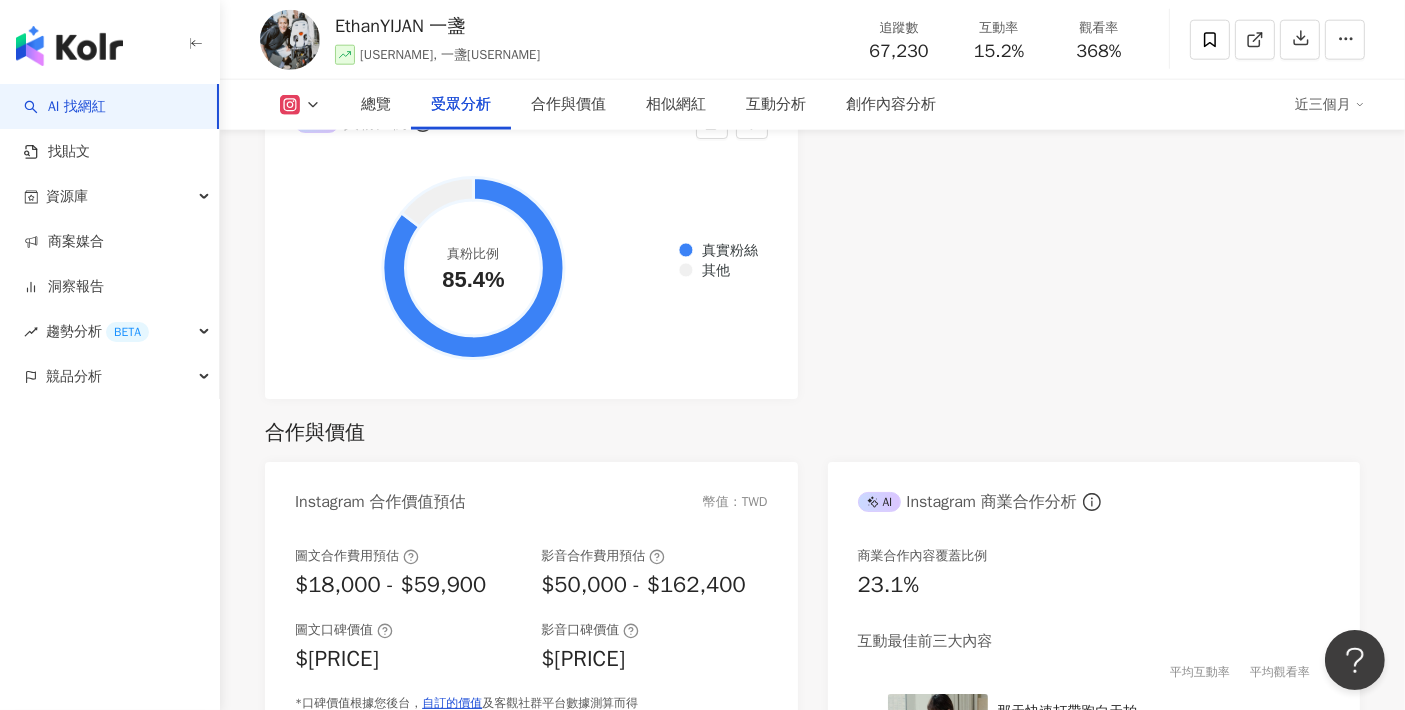 click 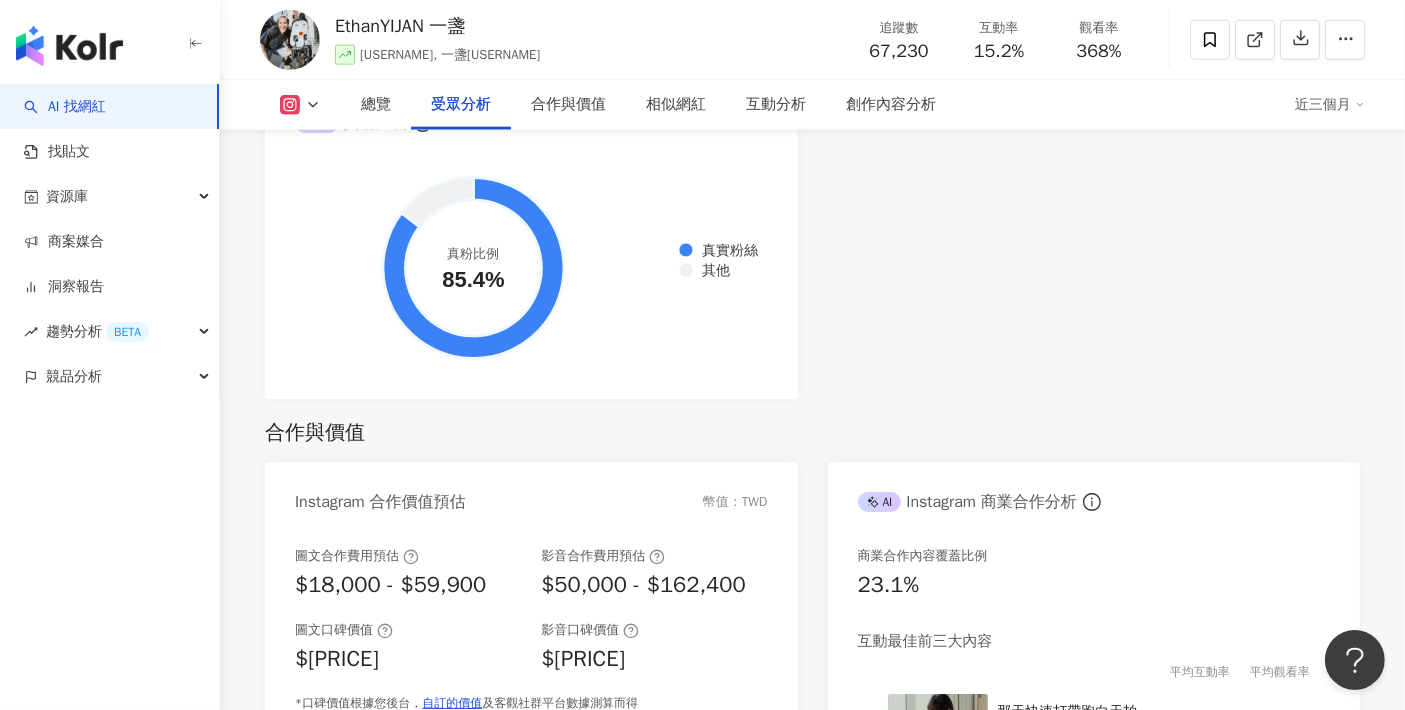 click on "AI Instagram 受眾樣貌分析 受眾主要性別   女性 52.1% 受眾主要年齡   25-34 歲 53.9% 受眾年齡及性別分布 男性 女性 60% 60% 50% 50% 40% 40% 30% 30% 20% 20% 10% 10% 0% 0% 0% 5% 33% 54% 7% 1% 0% 0-12 0-12 13-17 13-17 18-24 18-24 25-34 25-34 35-44 35-44 45-64 45-64 65- 65- 受眾主要國家/地區   Taiwan 82.4% 受眾所在國家地區分布 受眾所在城市分布 Taiwan 82.4% United States 3.71% China 3.31% Japan 1.99% Malaysia 1.45% Xinyi District 30% Xitun District 6.08% Kaohsiung 4.9% Banqiao District 4.44% Tainan 2.91% AI 真粉比例 真實粉絲 其他 真粉比例 85.4%" at bounding box center (812, -55) 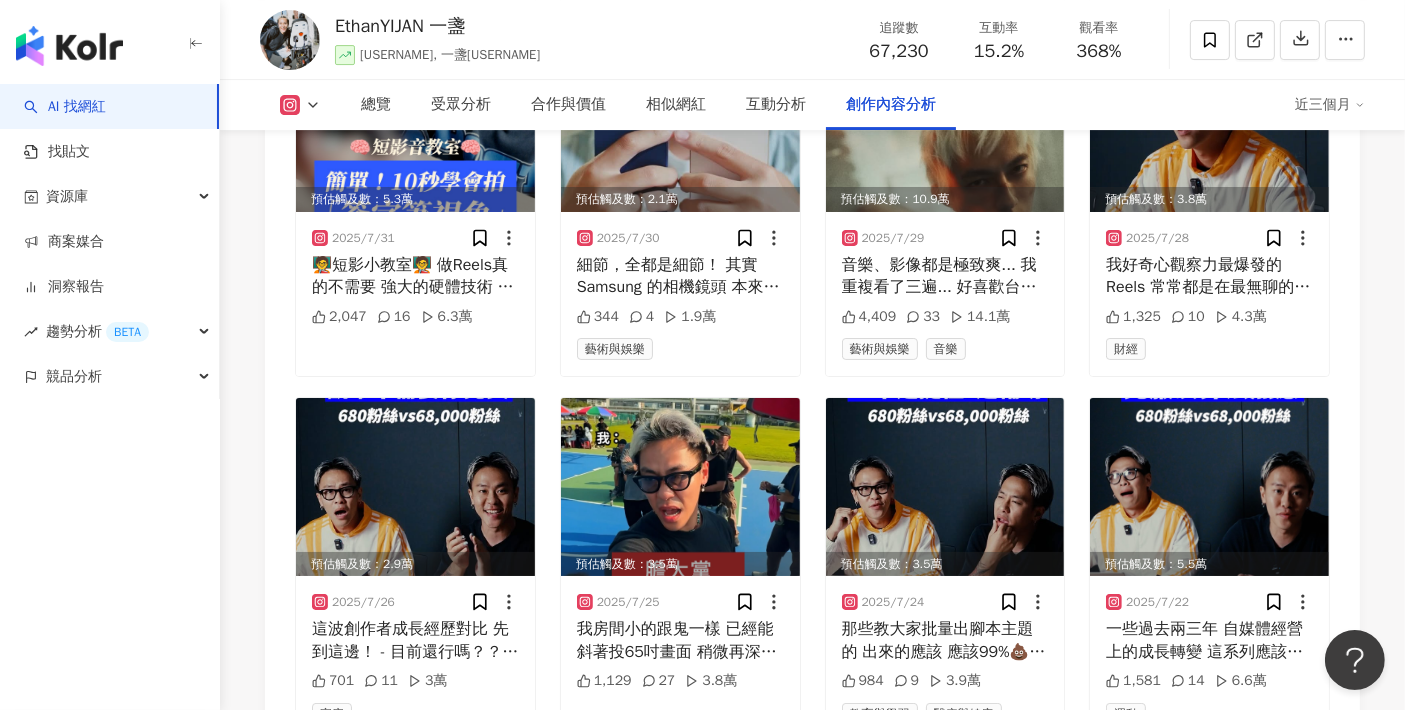 scroll, scrollTop: 6564, scrollLeft: 0, axis: vertical 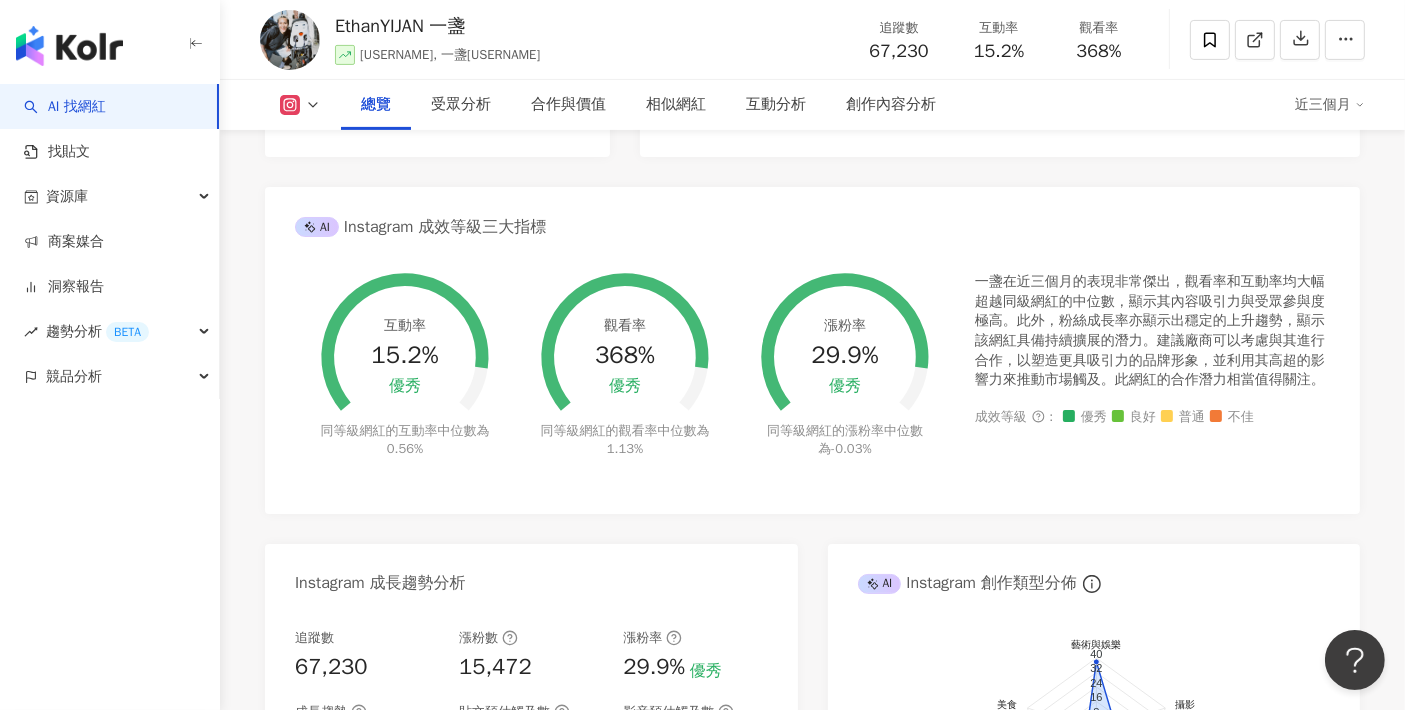 click on "總覽 最後更新日期：2025/8/6 解鎖最新數據 近三個月 Instagram 網紅基本資料 性別   男 主要語言   繁體中文 97.5% 網紅類型 藝術與娛樂 · 日常話題 · 醫療與健康 · 音樂 · 攝影 社群簡介 [USERNAME] 一盞 | [USERNAME] https://www.instagram.com/[USERNAME]/ 🎬 Reels｜短影音教室 & Reaction
📽️ Posts｜MV廣告作品 & 導演生活
🍣 @[INSTAGRAM_HANDLE] @[INSTAGRAM_HANDLE]
🦒合作請mail 📩📩📩📩 [EMAIL] 看更多 Instagram 數據總覽 87 K-Score :   良好 近期一到三個月發文頻率正常，且漲粉率與互動率高。 查看說明 追蹤數   67,230 互動率   15.2% 優秀 觀看率   368% 優秀 漲粉率   29.9% 優秀 受眾主要性別   女性 52.1% 受眾主要年齡   25-34 歲 53.9% 商業合作內容覆蓋比例   23.1% AI Instagram 成效等級三大指標 互動率 15.2% 優秀 同等級網紅的互動率中位數為  0.56% 觀看率 368% 優秀 同等級網紅的觀看率中位數為  1.13% 29.9%" at bounding box center [812, 3272] 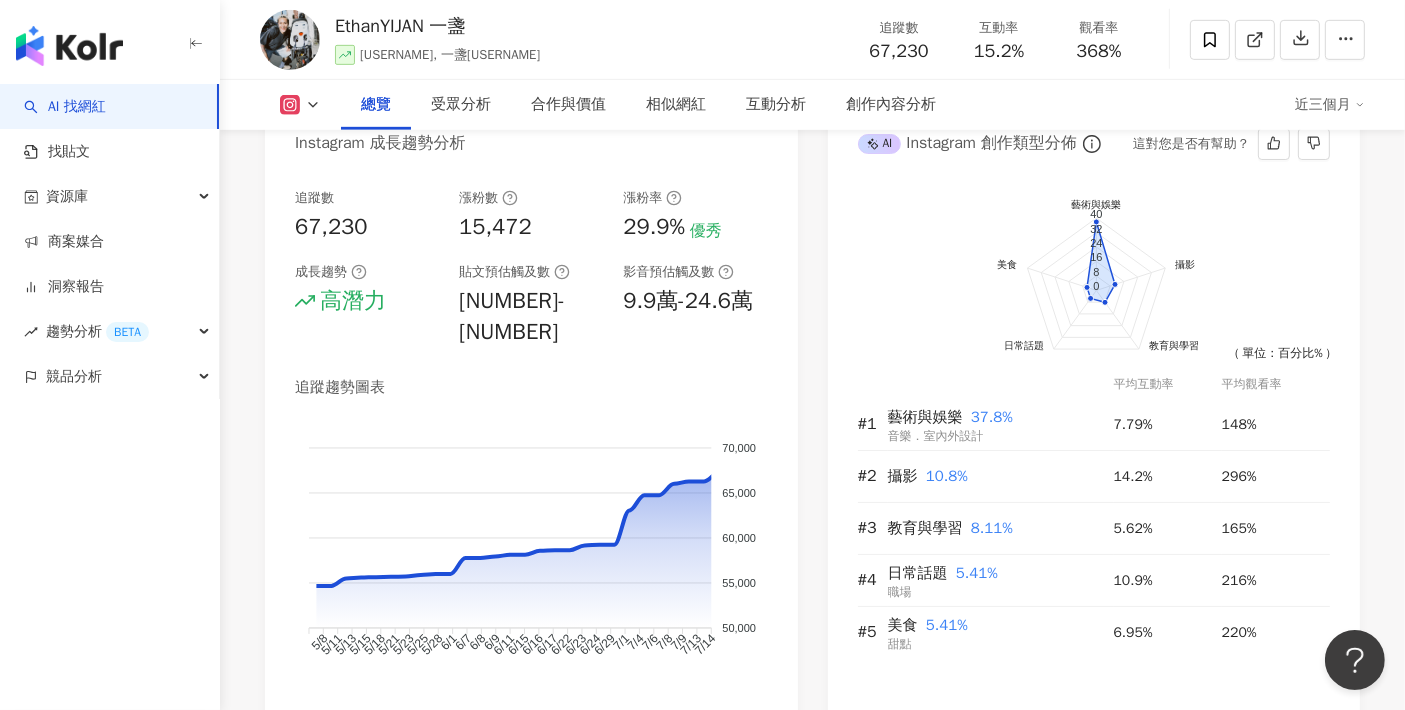 scroll, scrollTop: 1151, scrollLeft: 0, axis: vertical 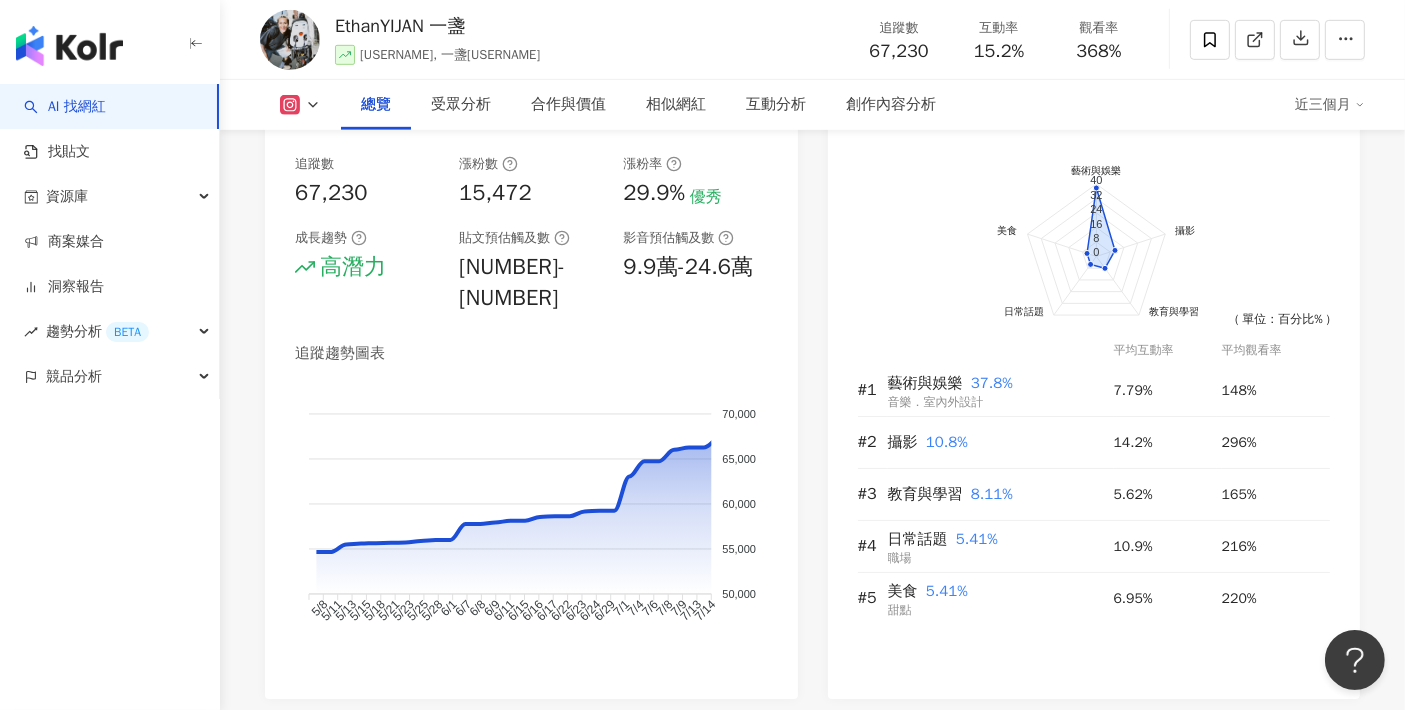 click on "總覽 最後更新日期：2025/8/6 解鎖最新數據 近三個月 Instagram 網紅基本資料 性別   男 主要語言   繁體中文 97.5% 網紅類型 藝術與娛樂 · 日常話題 · 醫療與健康 · 音樂 · 攝影 社群簡介 [USERNAME] 一盞 | [USERNAME] https://www.instagram.com/[USERNAME]/ 🎬 Reels｜短影音教室 & Reaction
📽️ Posts｜MV廣告作品 & 導演生活
🍣 @[INSTAGRAM_HANDLE] @[INSTAGRAM_HANDLE]
🦒合作請mail 📩📩📩📩 [EMAIL] 看更多 Instagram 數據總覽 87 K-Score :   良好 近期一到三個月發文頻率正常，且漲粉率與互動率高。 查看說明 追蹤數   67,230 互動率   15.2% 優秀 觀看率   368% 優秀 漲粉率   29.9% 優秀 受眾主要性別   女性 52.1% 受眾主要年齡   25-34 歲 53.9% 商業合作內容覆蓋比例   23.1% AI Instagram 成效等級三大指標 互動率 15.2% 優秀 同等級網紅的互動率中位數為  0.56% 觀看率 368% 優秀 同等級網紅的觀看率中位數為  1.13% 29.9%" at bounding box center (812, 2798) 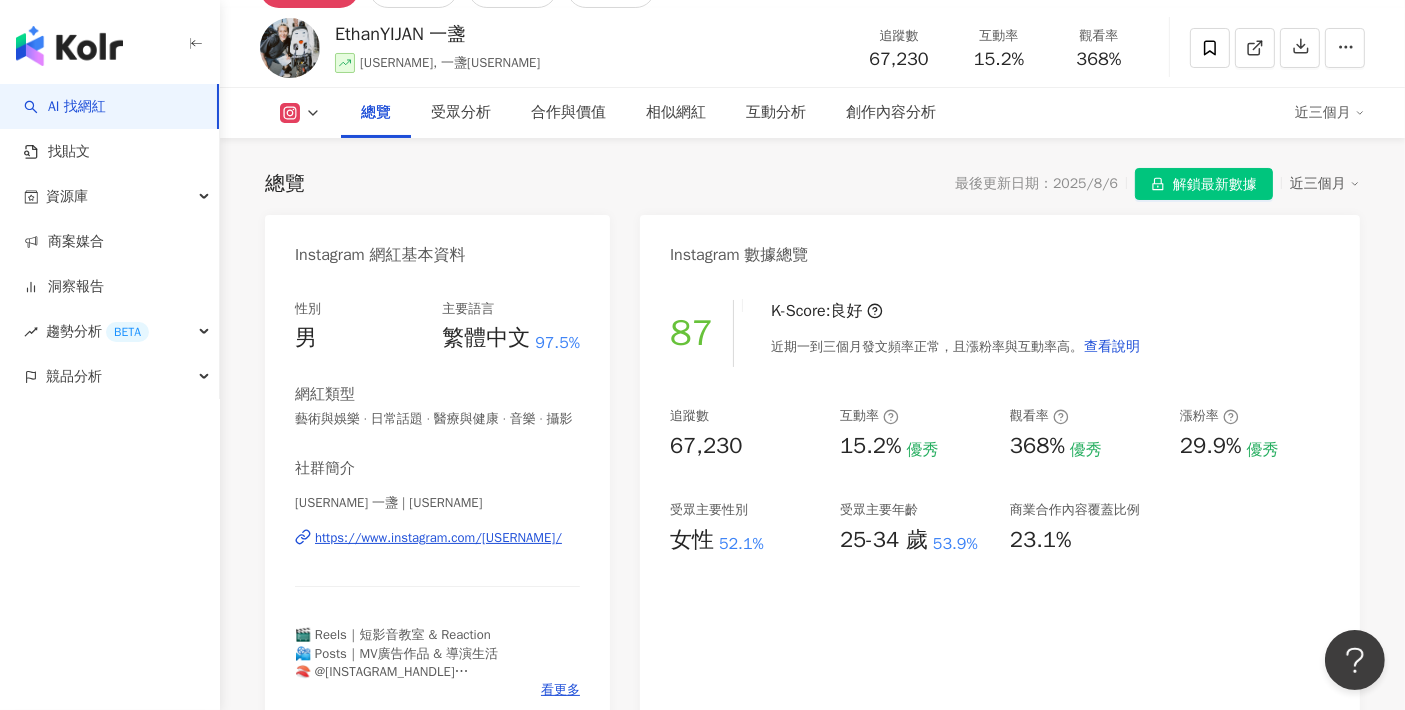scroll, scrollTop: 0, scrollLeft: 0, axis: both 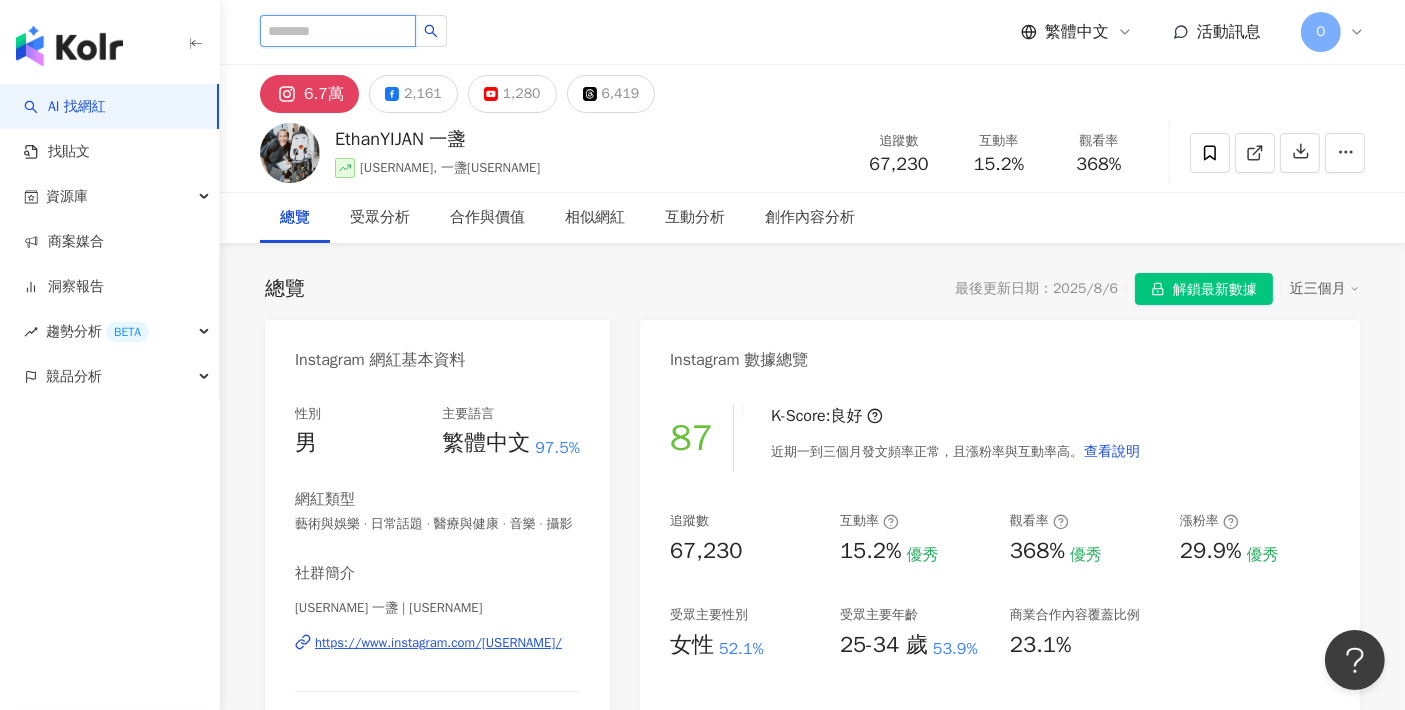 click at bounding box center [338, 31] 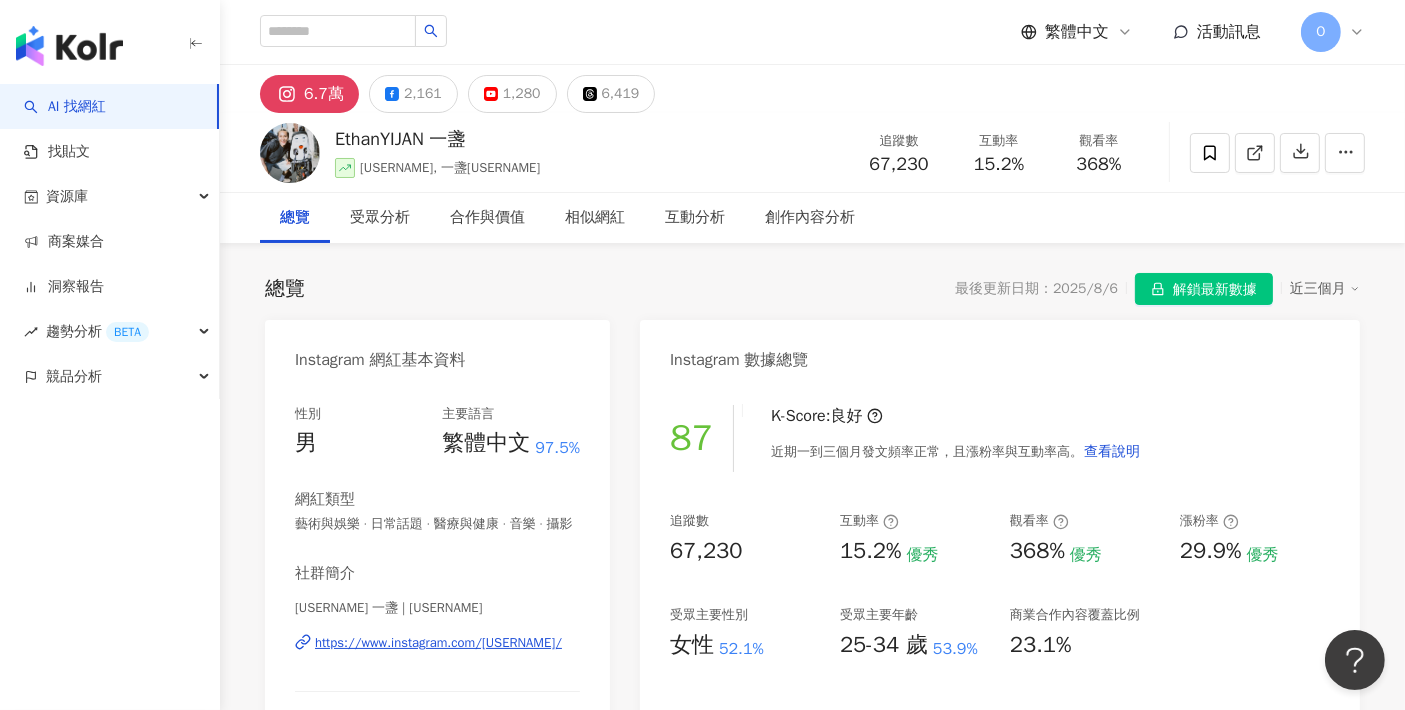 click on "[USERNAME] 一盞 [USERNAME], 一盞[USERNAME] 追蹤數 67,230 互動率 15.2% 觀看率 368%" at bounding box center [812, 152] 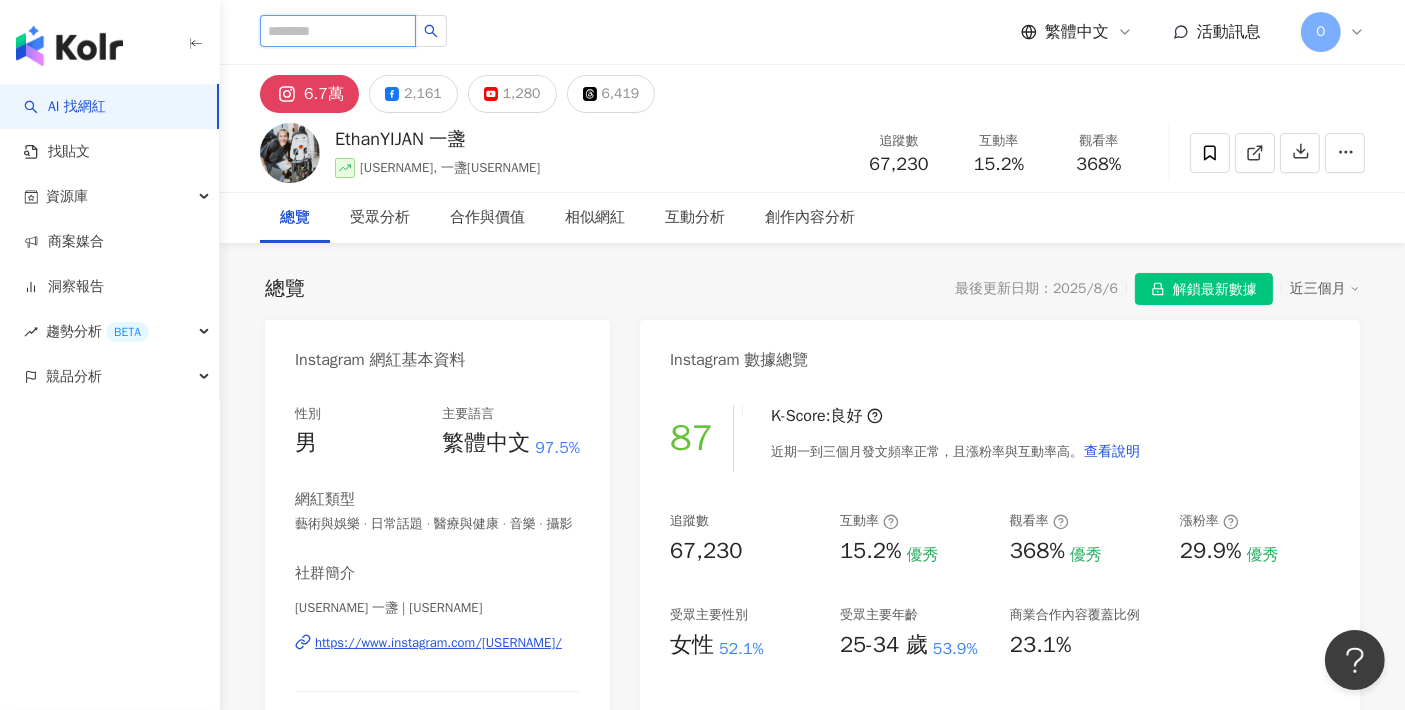 click at bounding box center [338, 31] 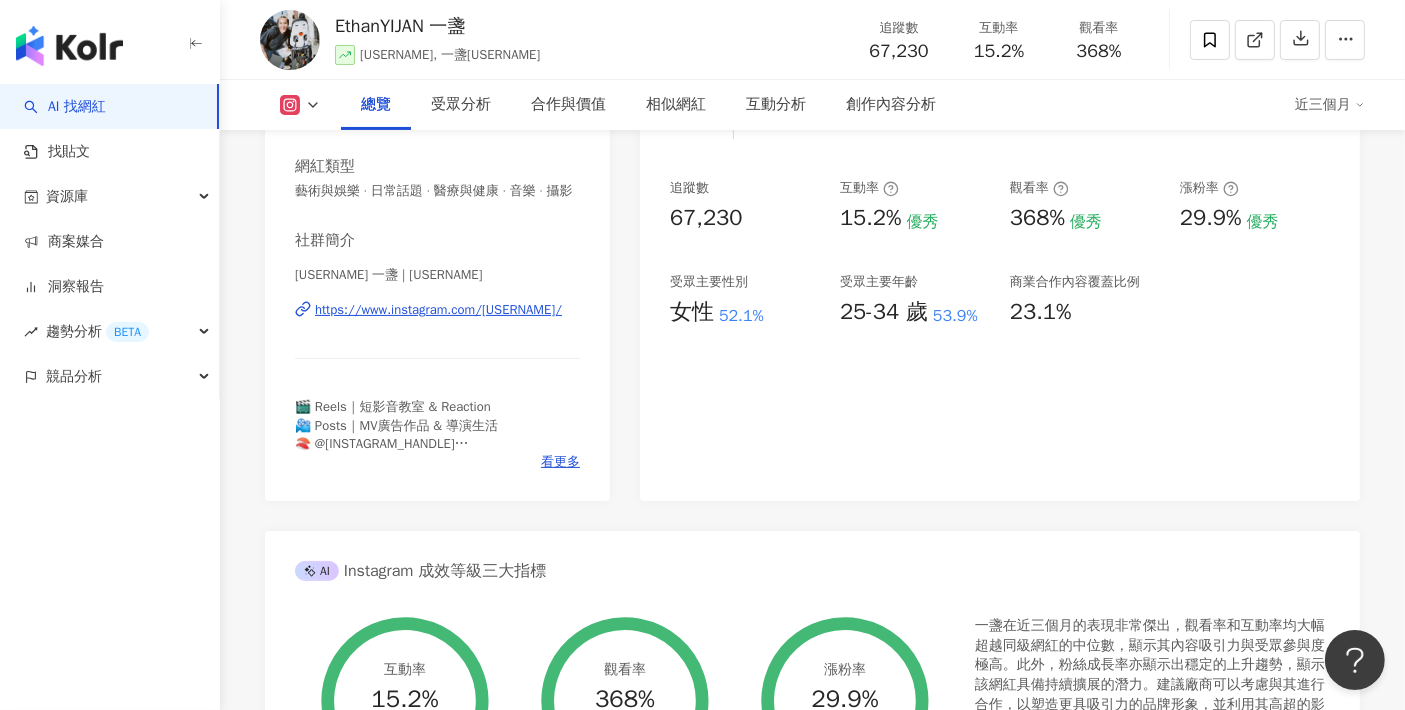 scroll, scrollTop: 0, scrollLeft: 0, axis: both 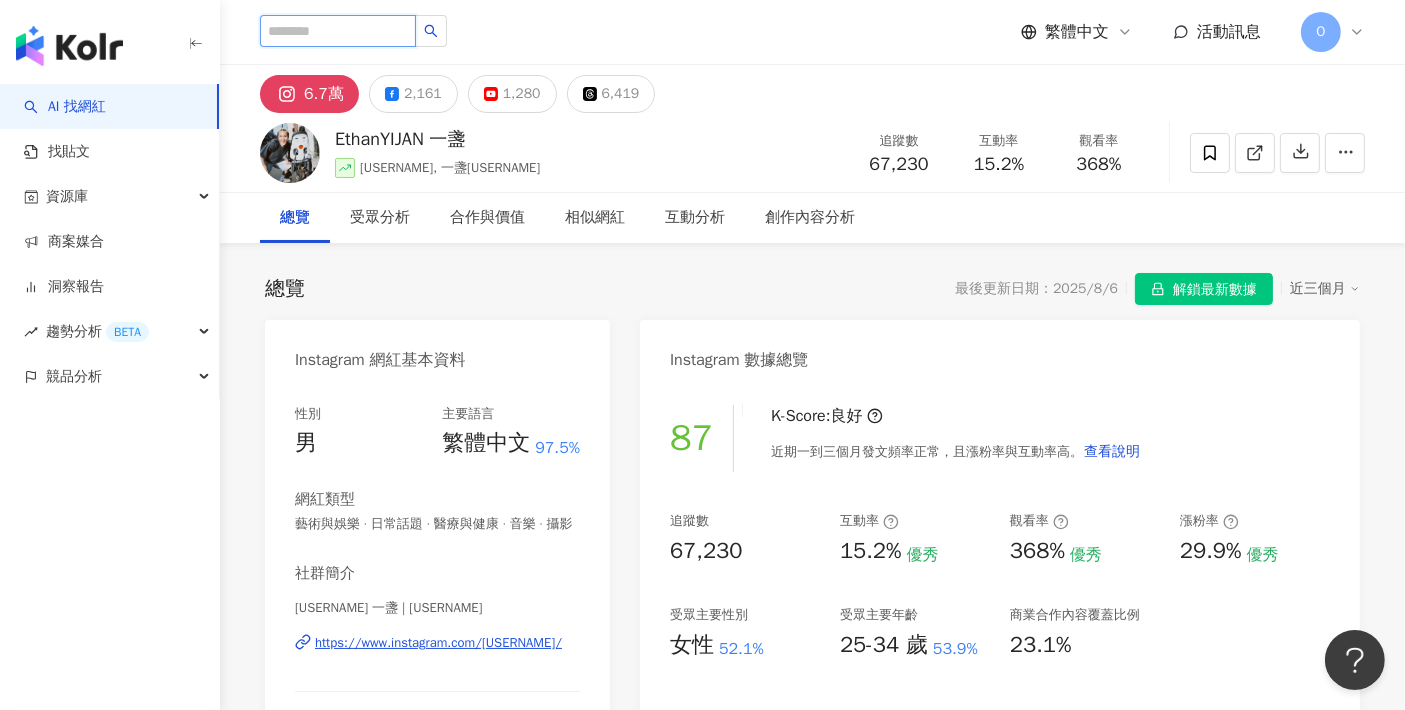 click at bounding box center [338, 31] 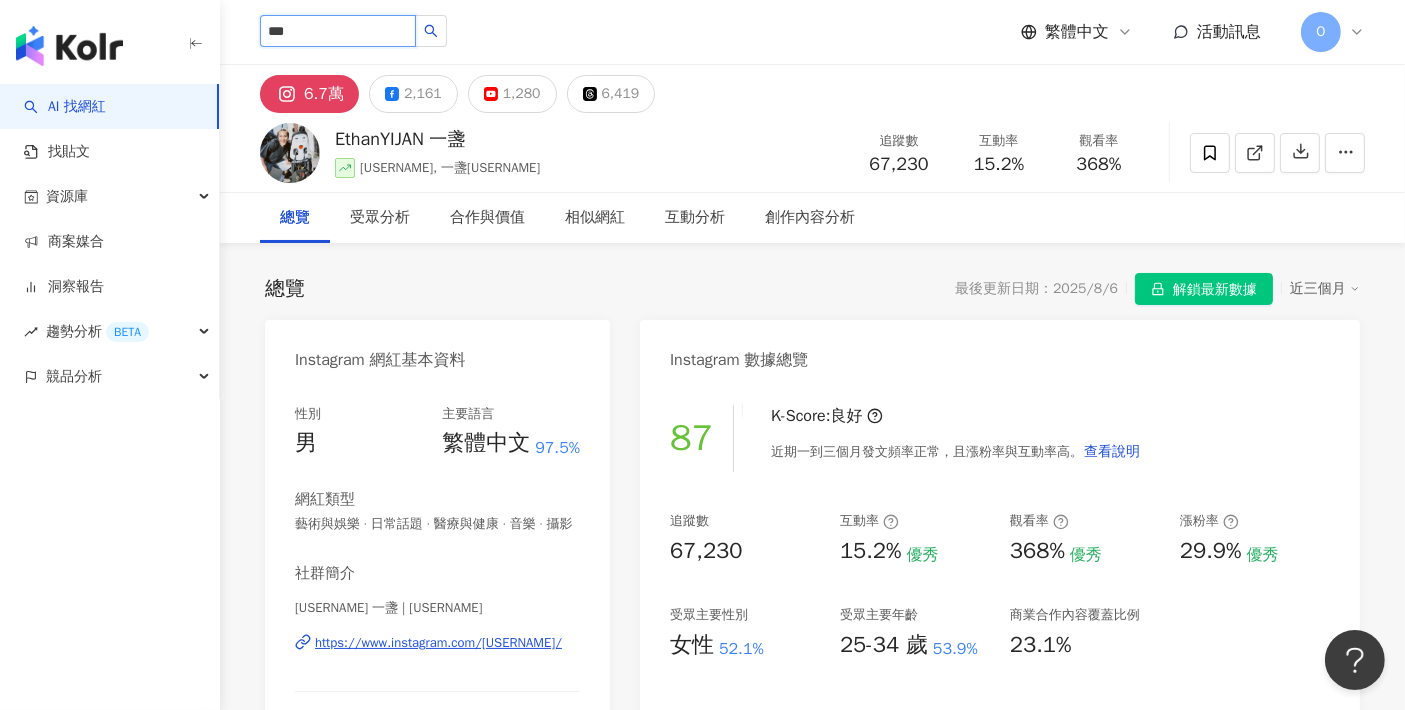 type on "***" 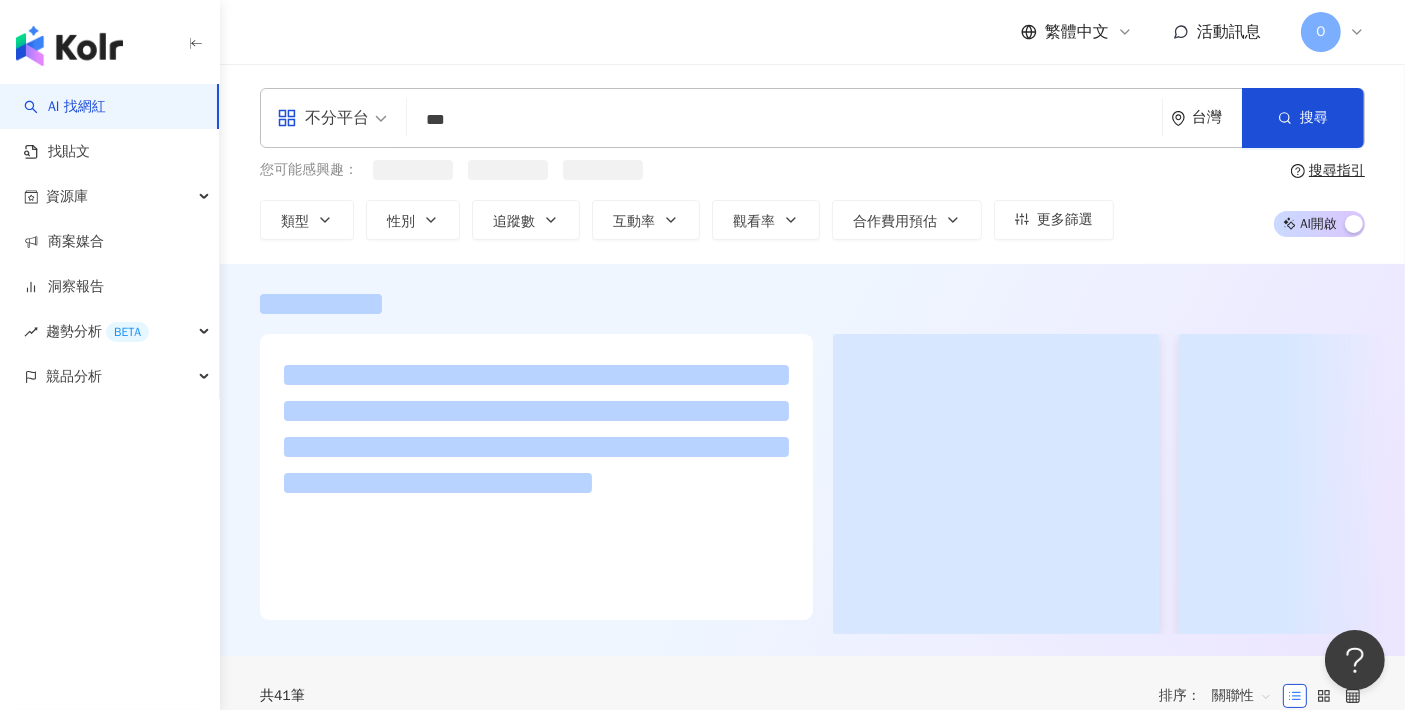 type 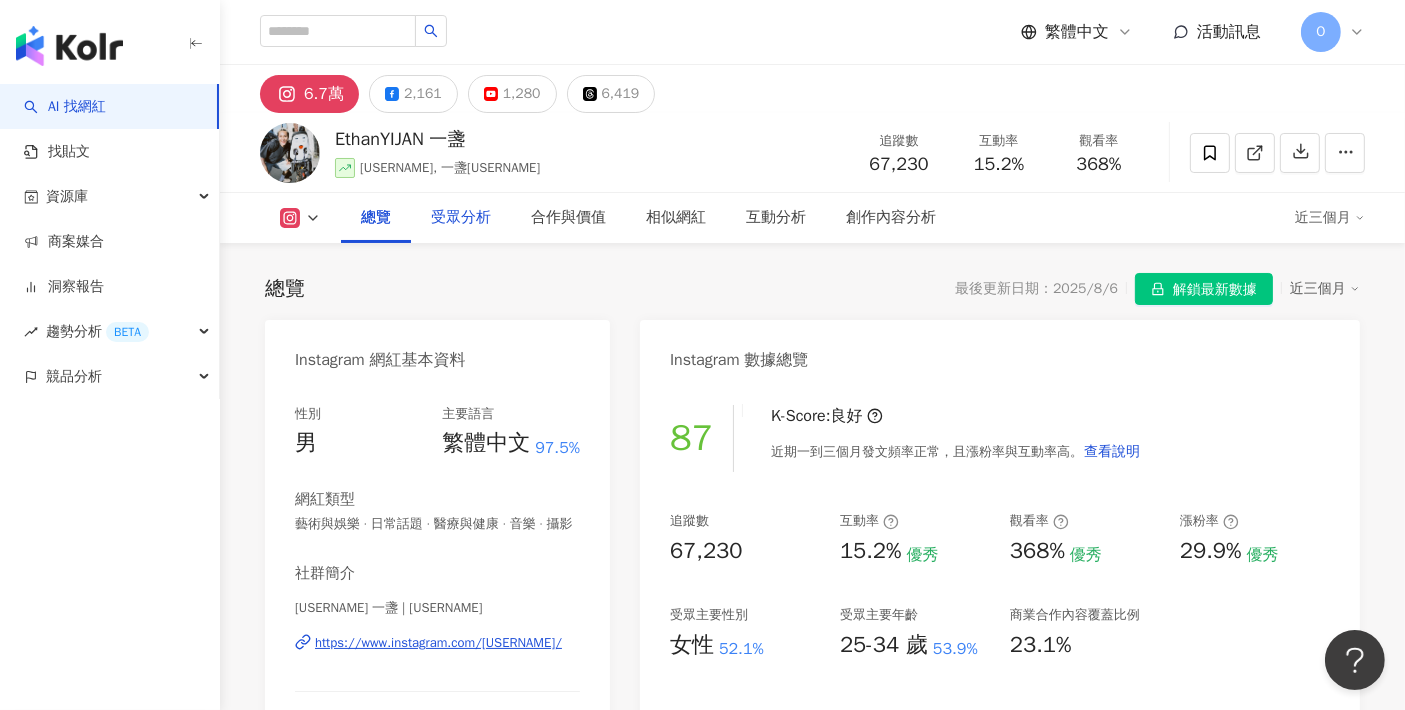 click on "受眾分析" at bounding box center [461, 218] 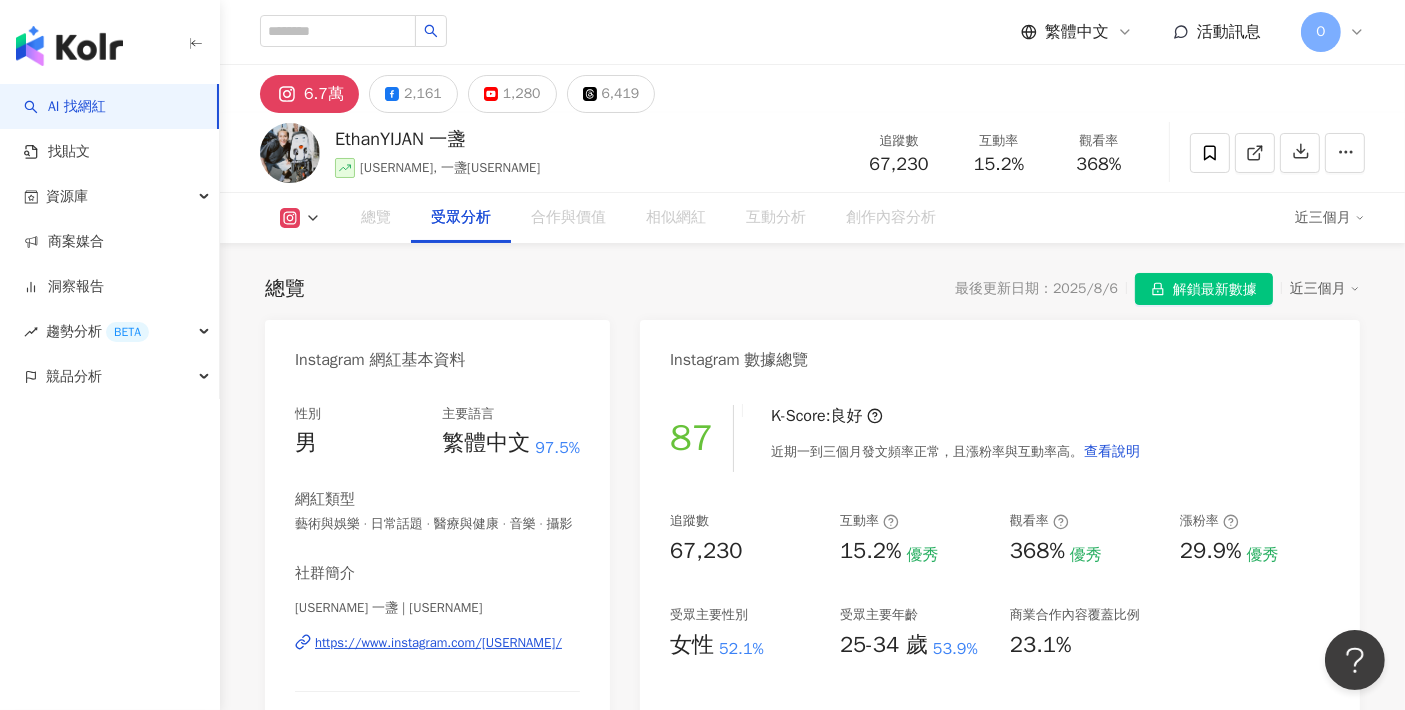 scroll, scrollTop: 1729, scrollLeft: 0, axis: vertical 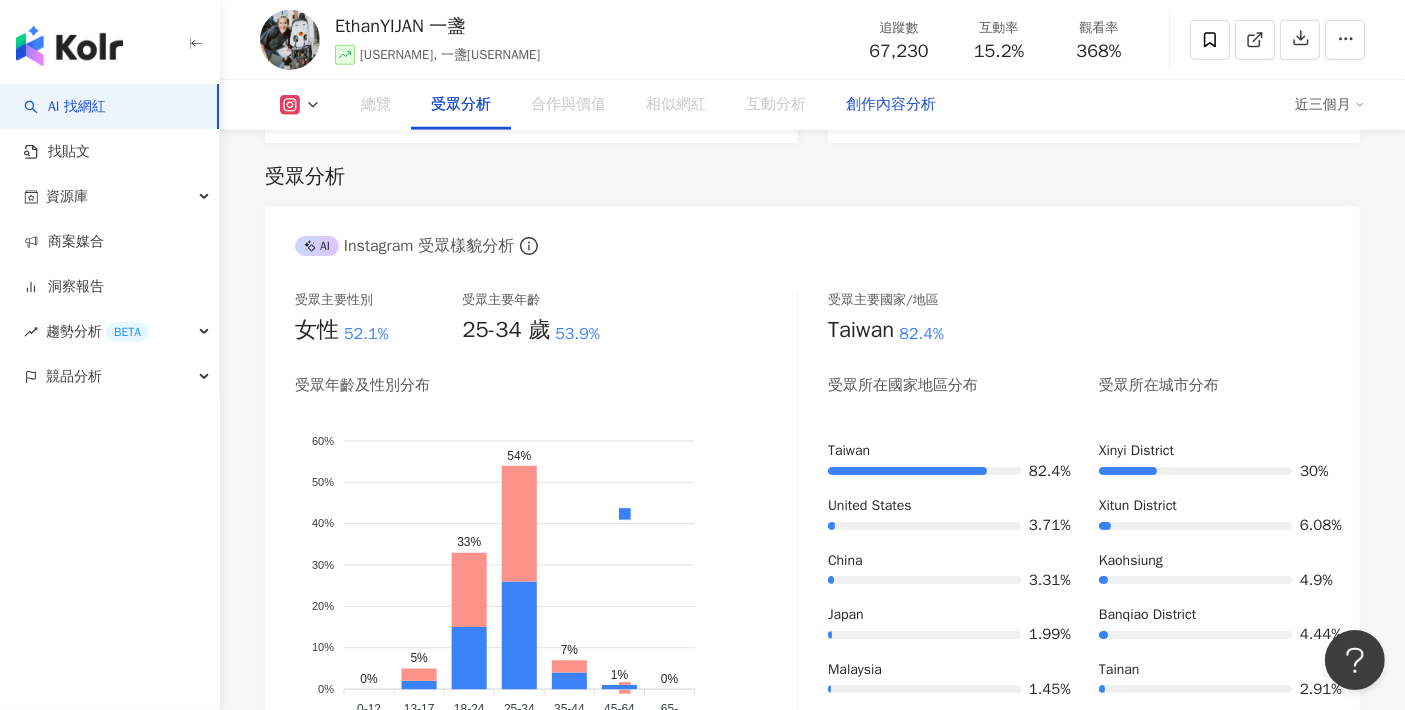 click on "創作內容分析" at bounding box center [891, 105] 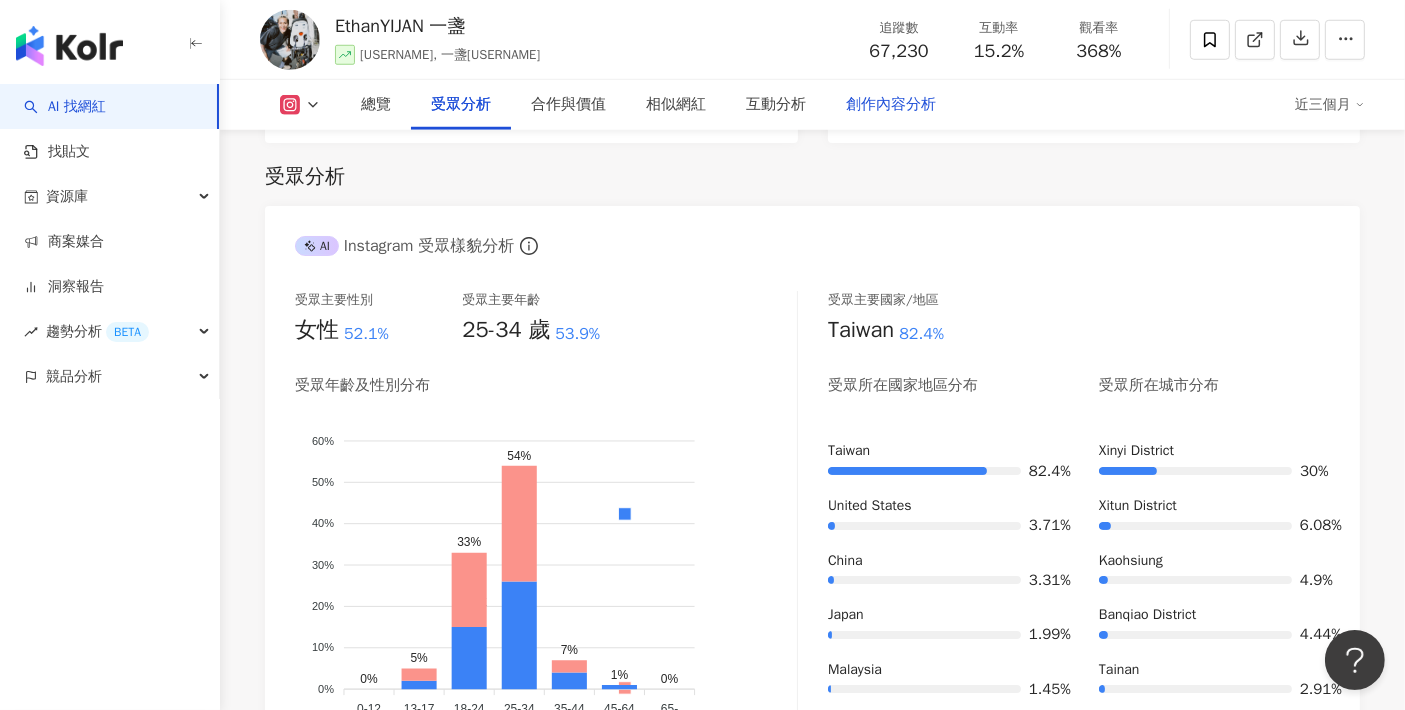 click on "創作內容分析" at bounding box center (891, 105) 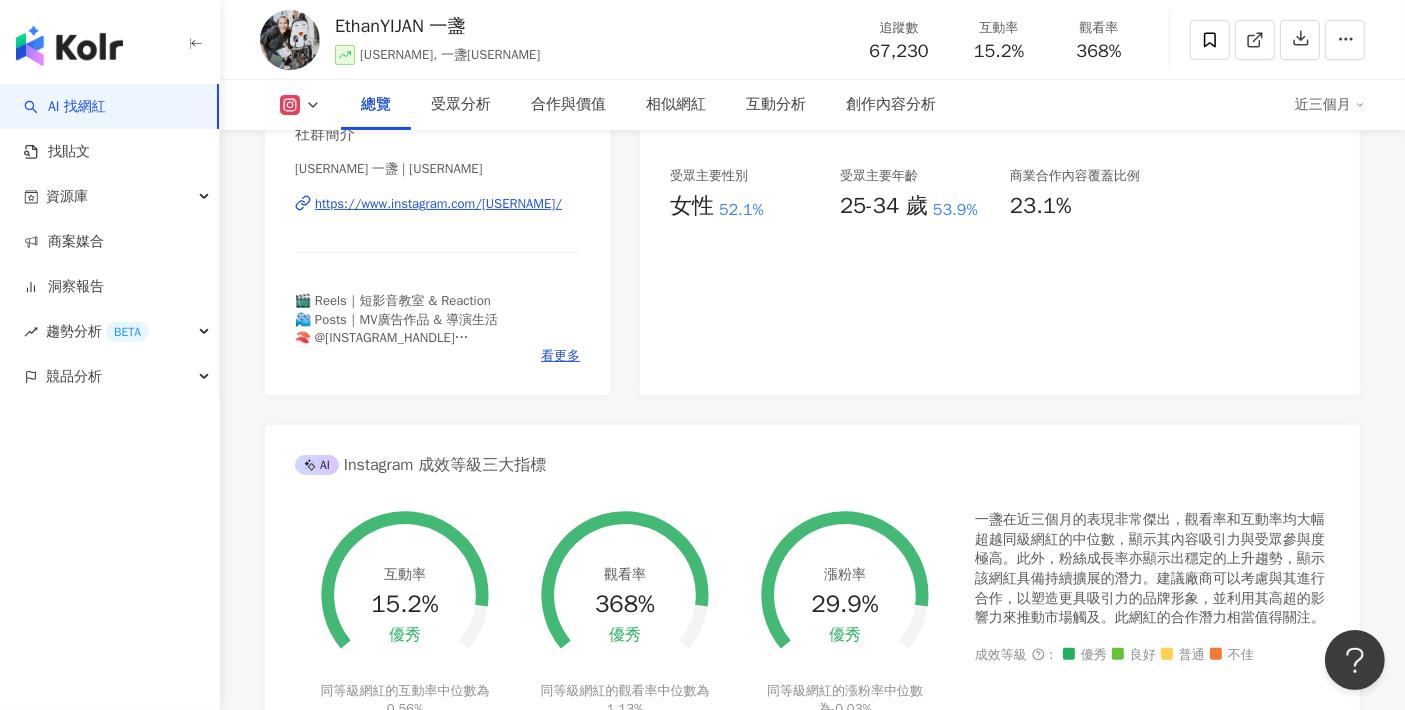 scroll, scrollTop: 0, scrollLeft: 0, axis: both 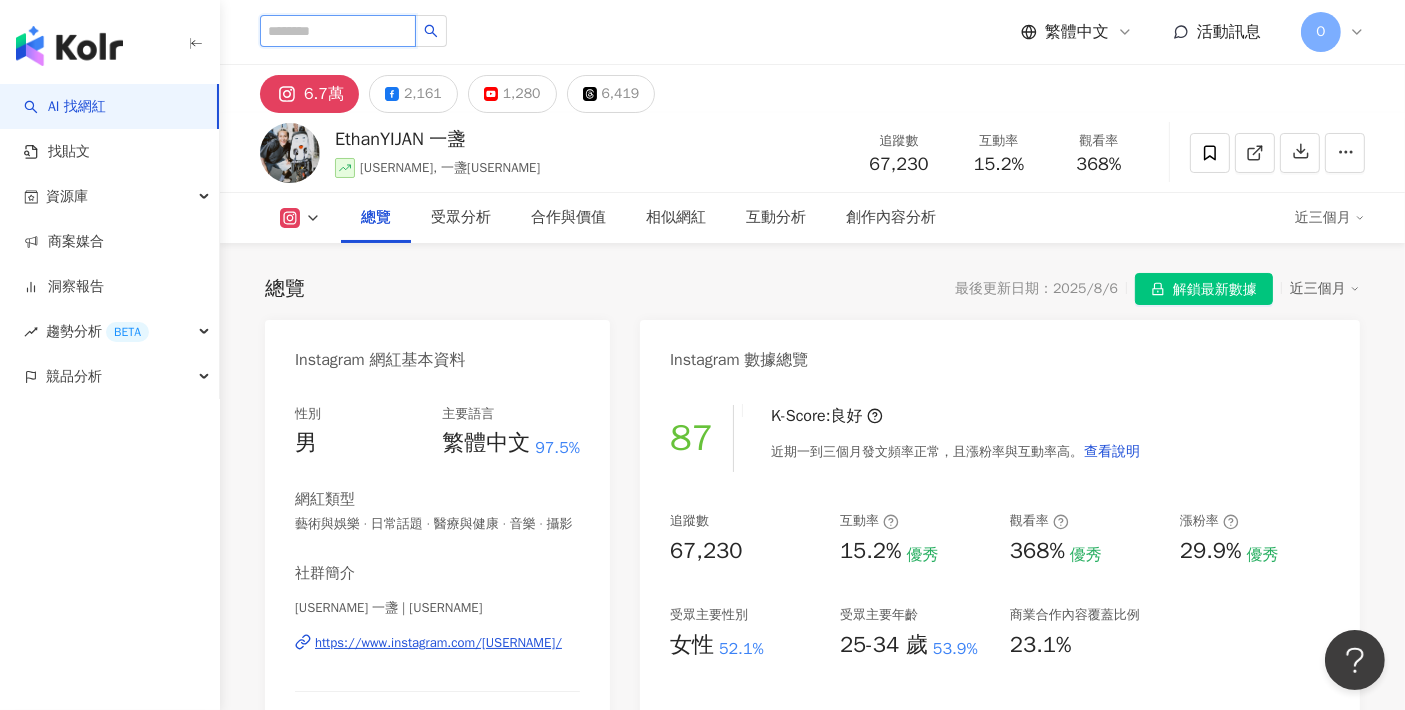 click at bounding box center [338, 31] 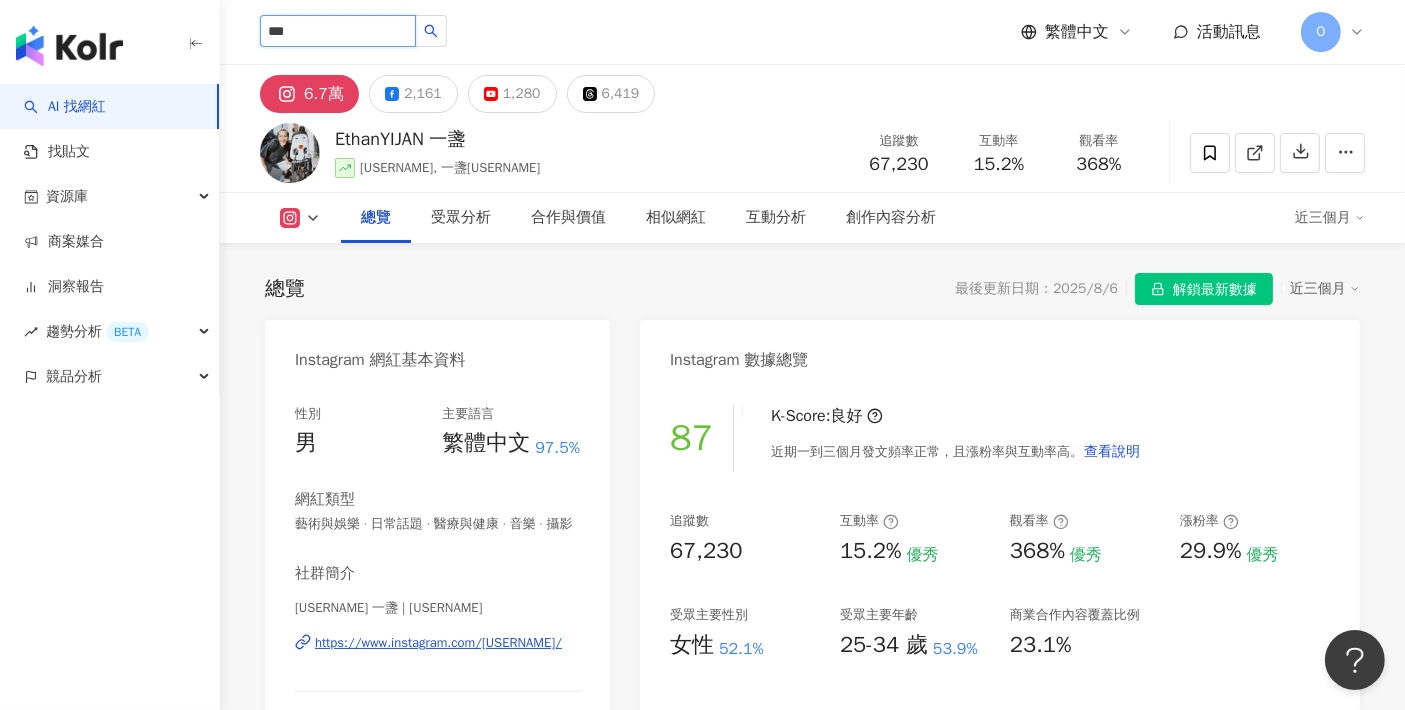type on "***" 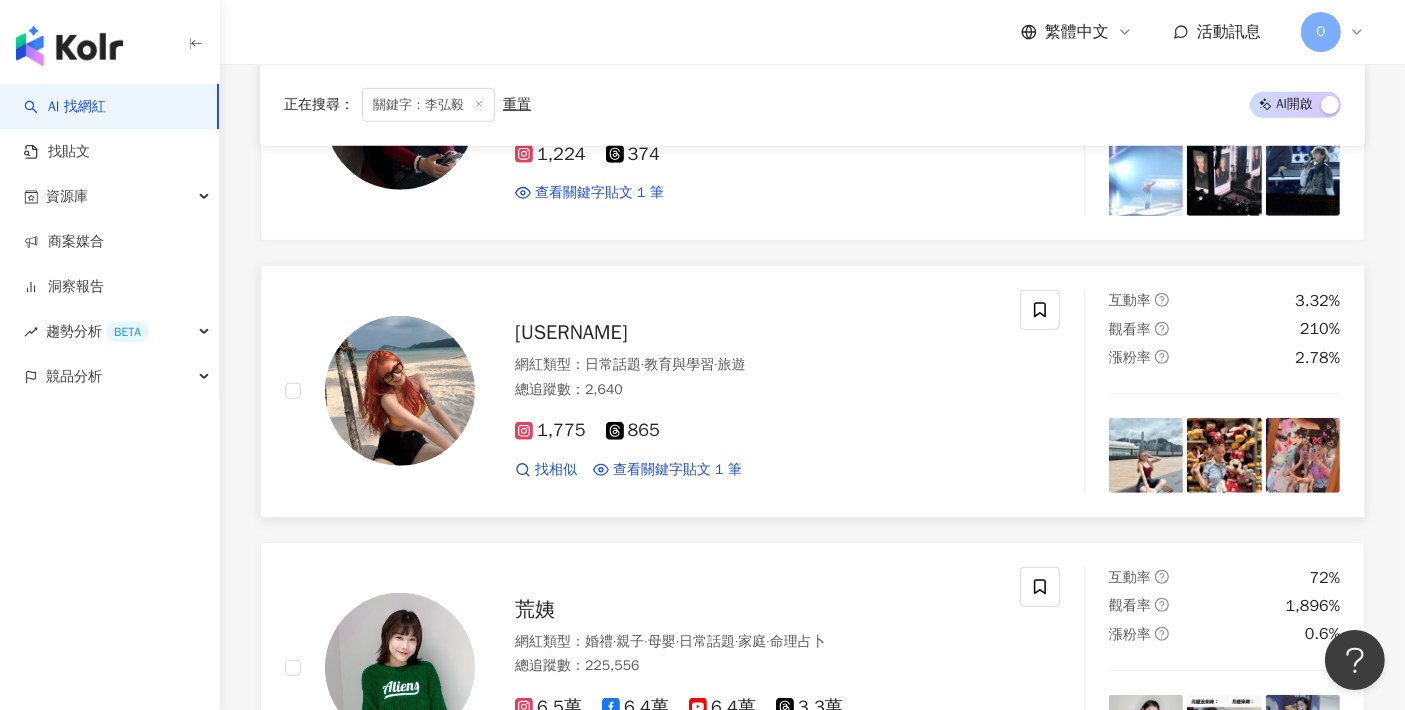 scroll, scrollTop: 1888, scrollLeft: 0, axis: vertical 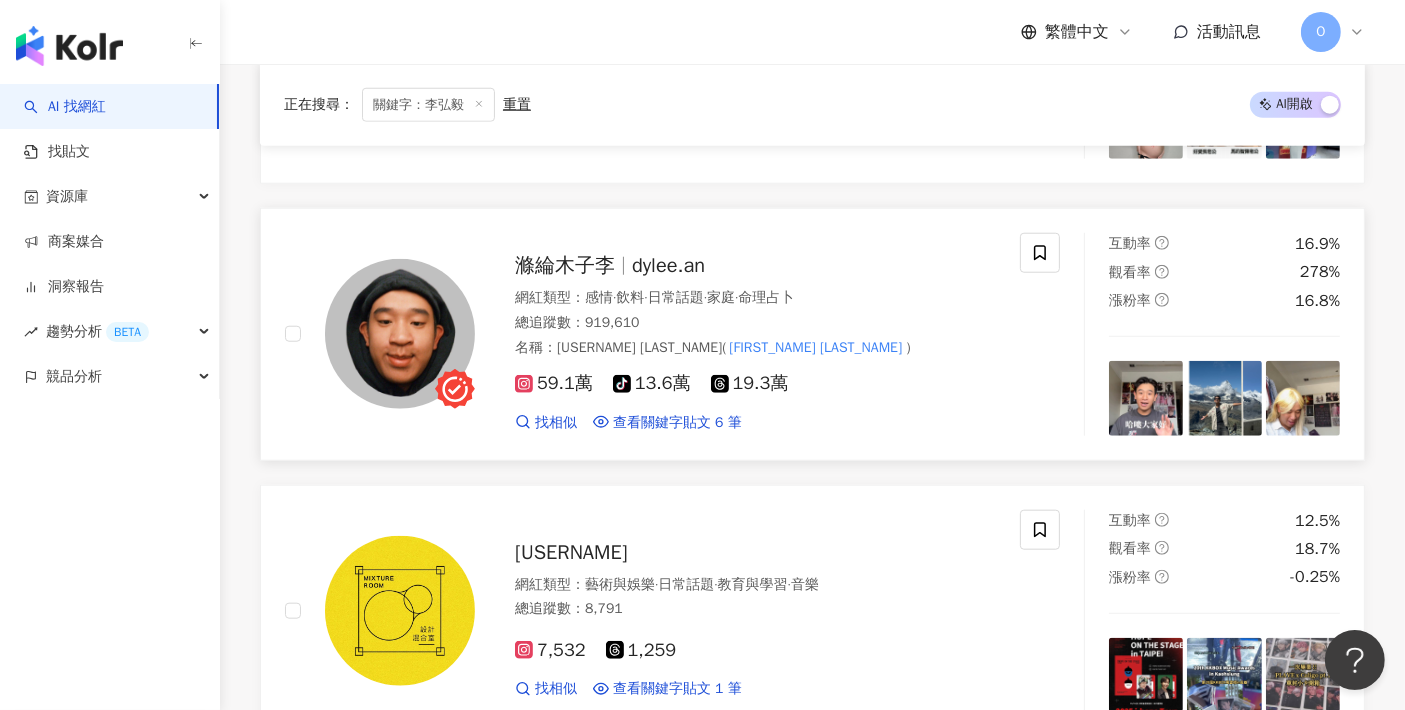 click on "dylee.an" at bounding box center [668, 265] 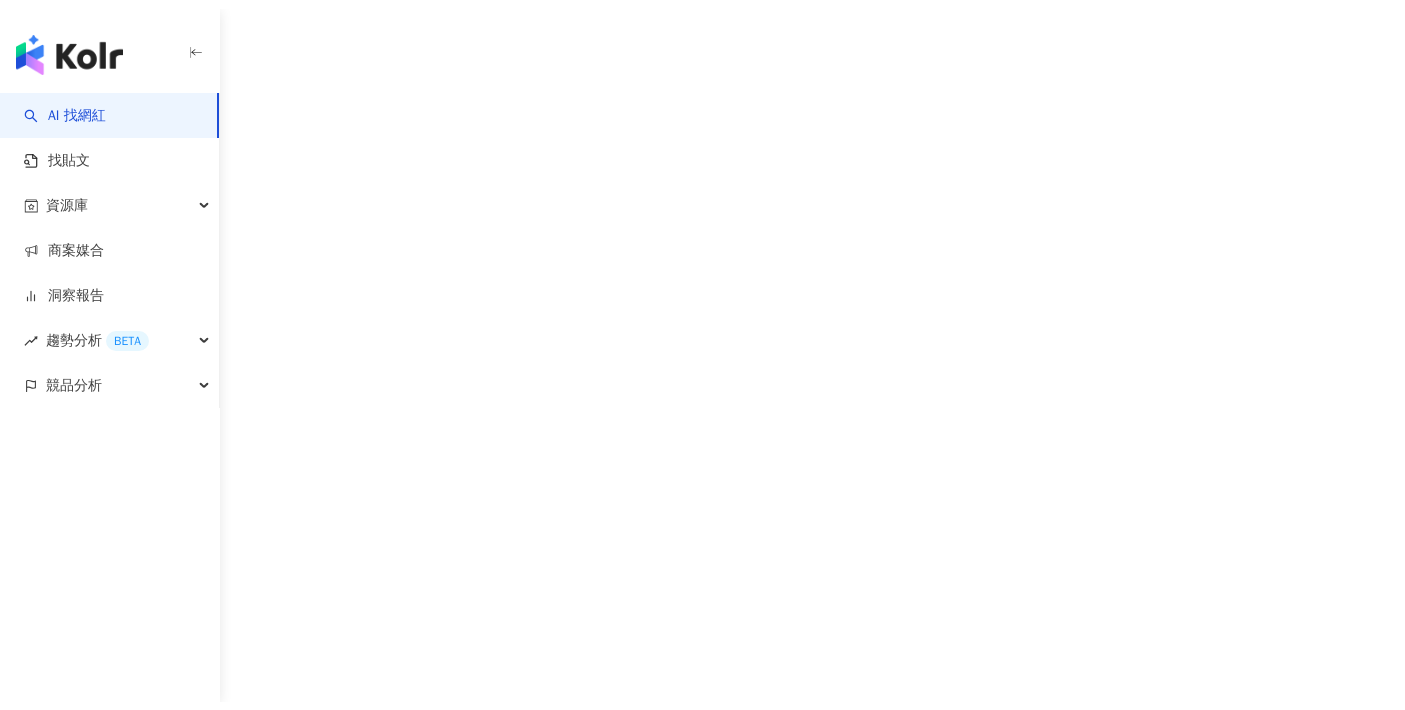 scroll, scrollTop: 0, scrollLeft: 0, axis: both 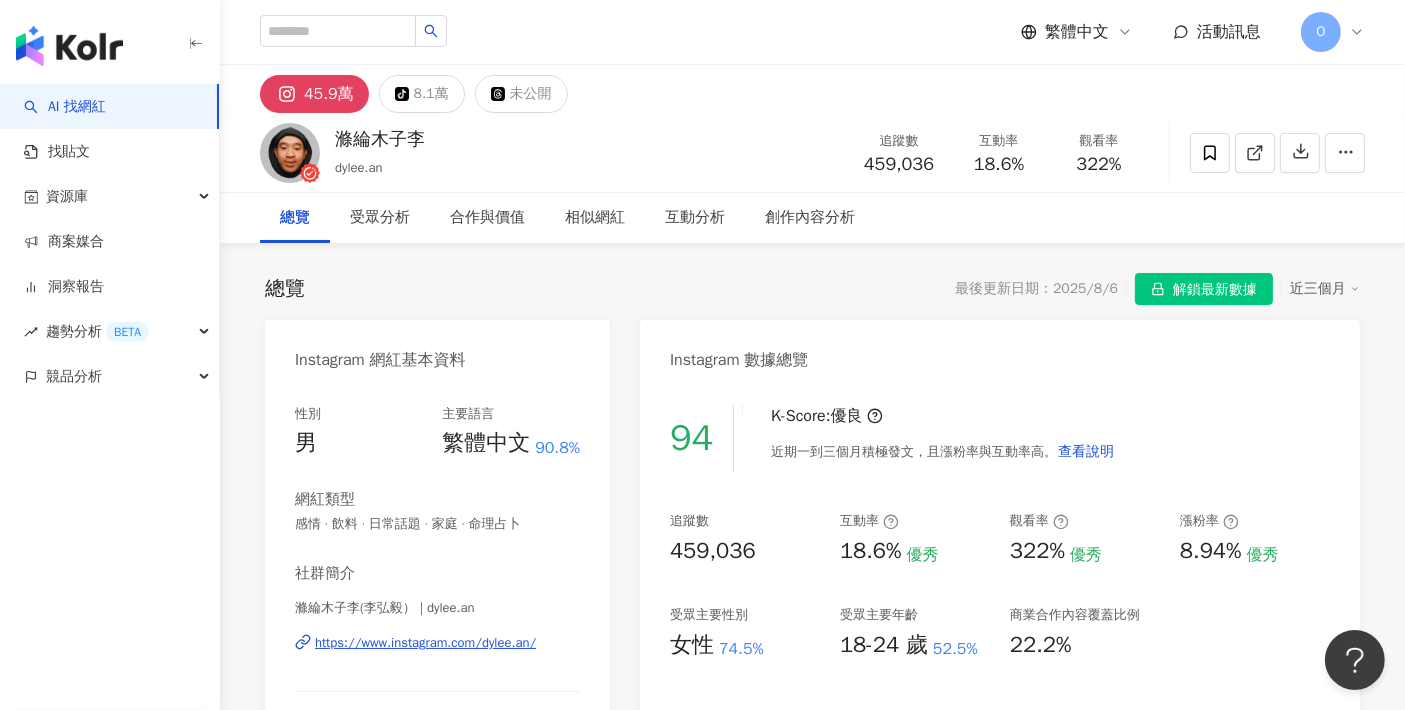 click on "AI 找網紅" at bounding box center (65, 107) 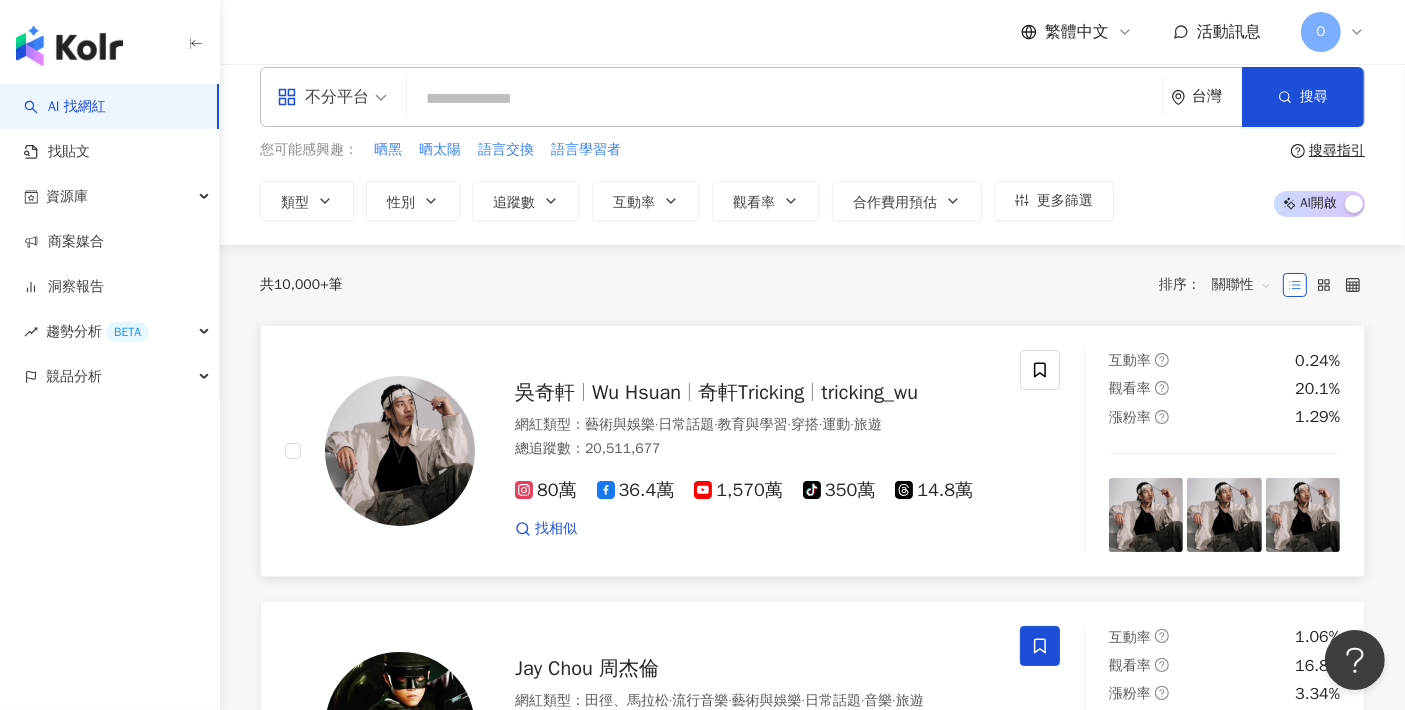 scroll, scrollTop: 0, scrollLeft: 0, axis: both 